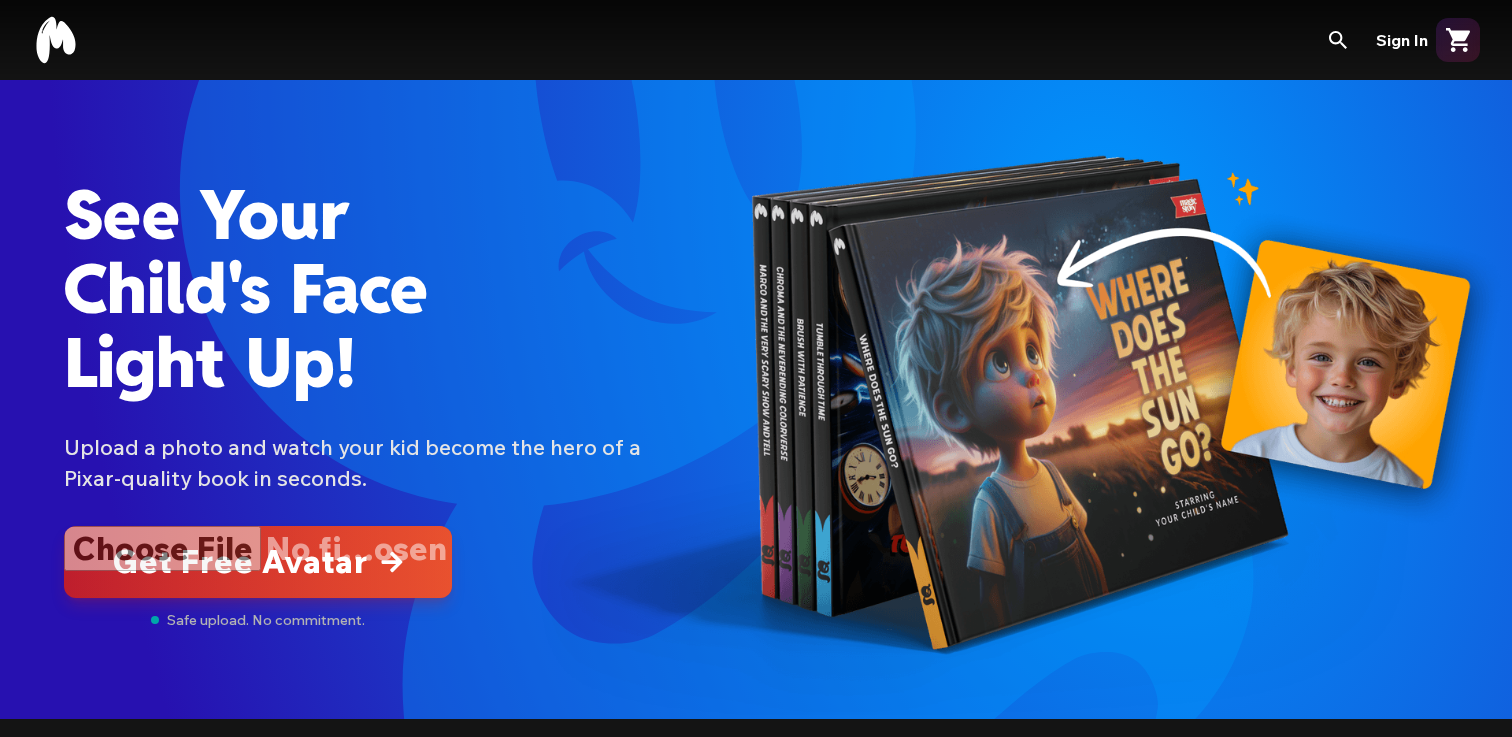 scroll, scrollTop: 0, scrollLeft: 0, axis: both 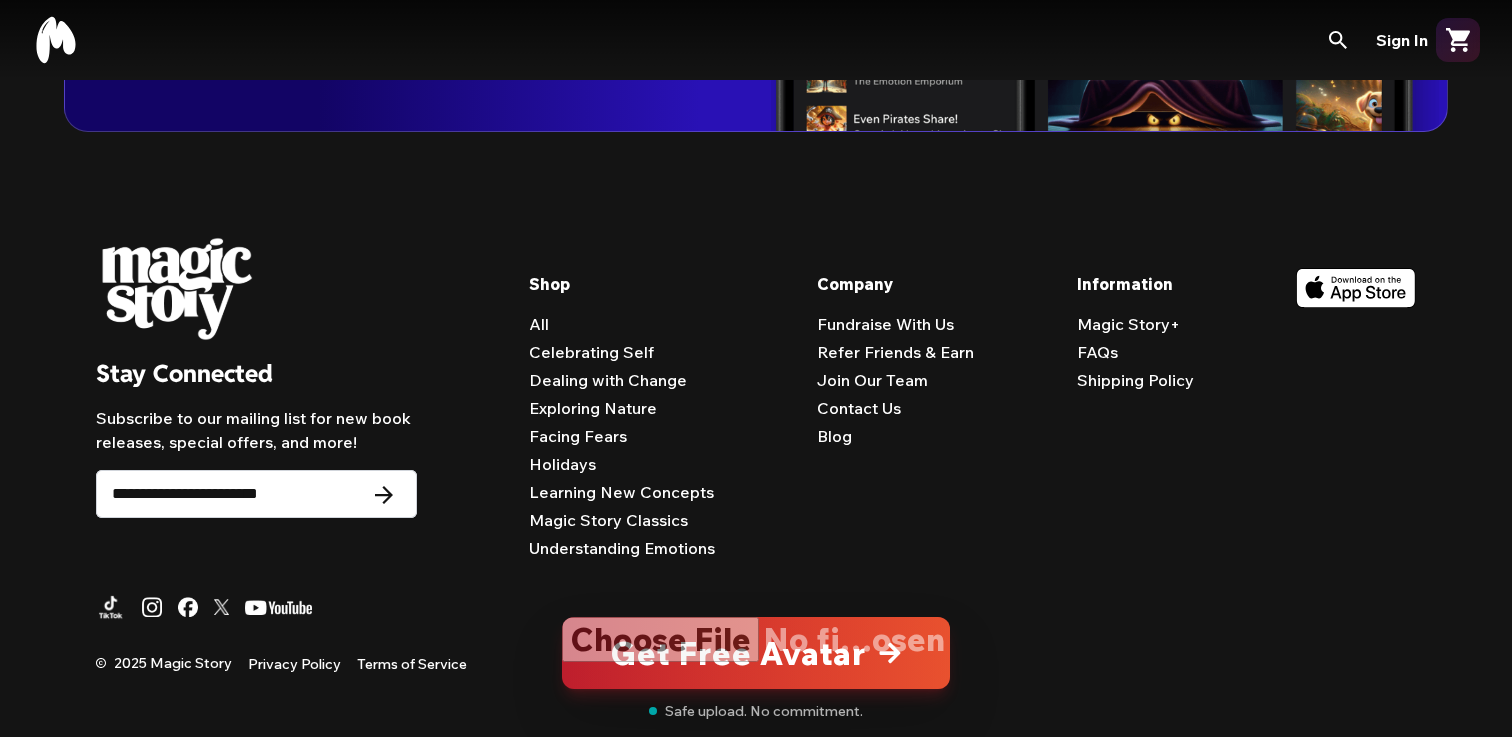 click on "Fundraise With Us" at bounding box center (885, 324) 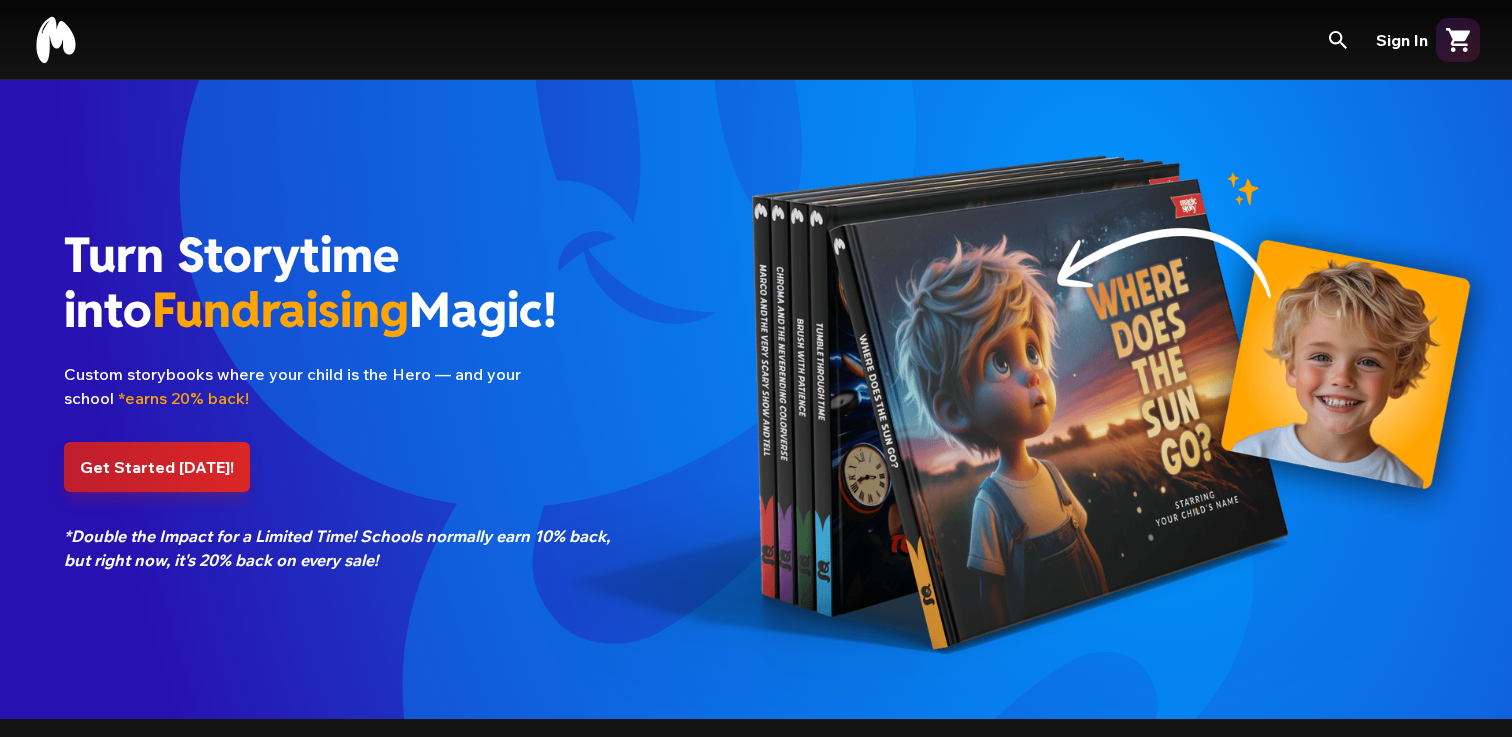click on "Get Started Today!" at bounding box center [157, 467] 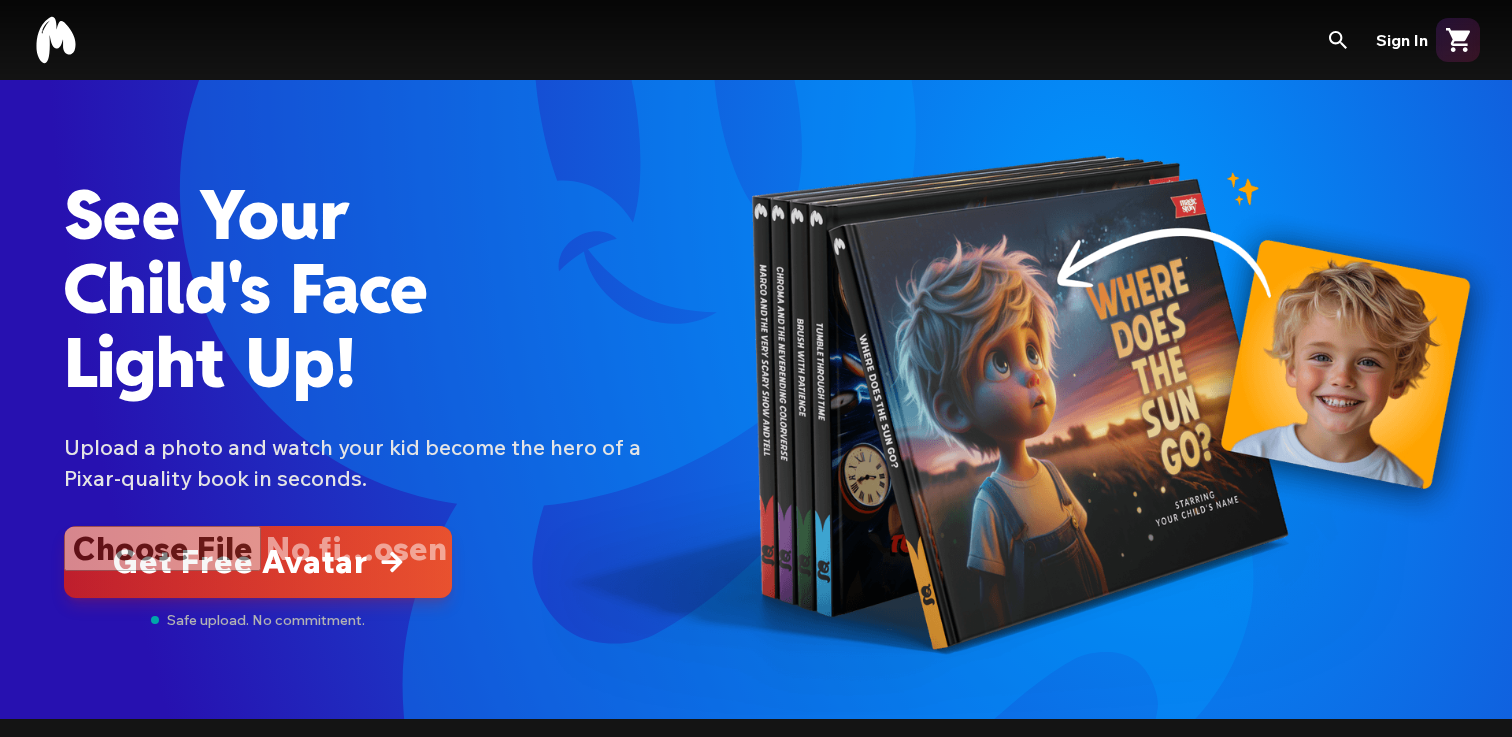 scroll, scrollTop: 0, scrollLeft: 0, axis: both 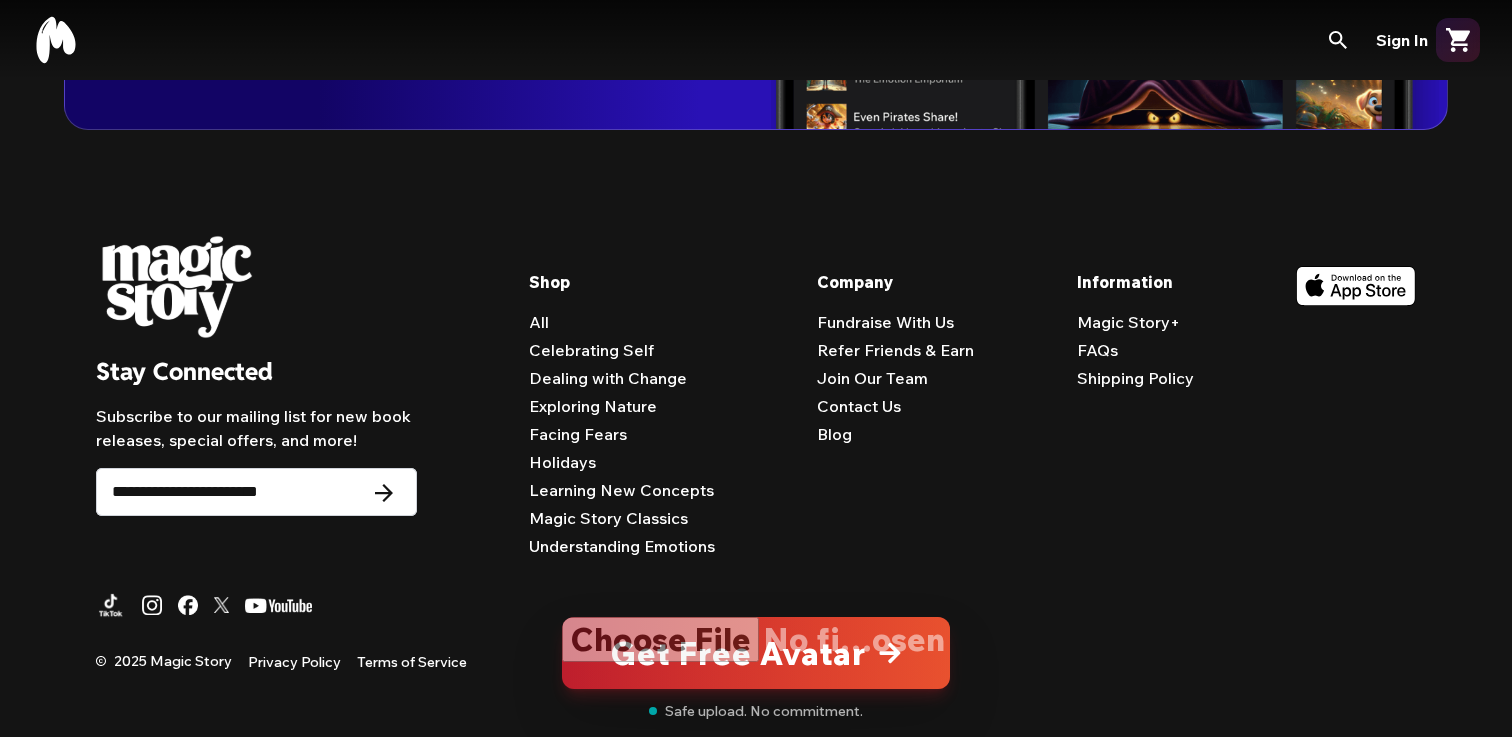 click on "FAQs" at bounding box center [1097, 350] 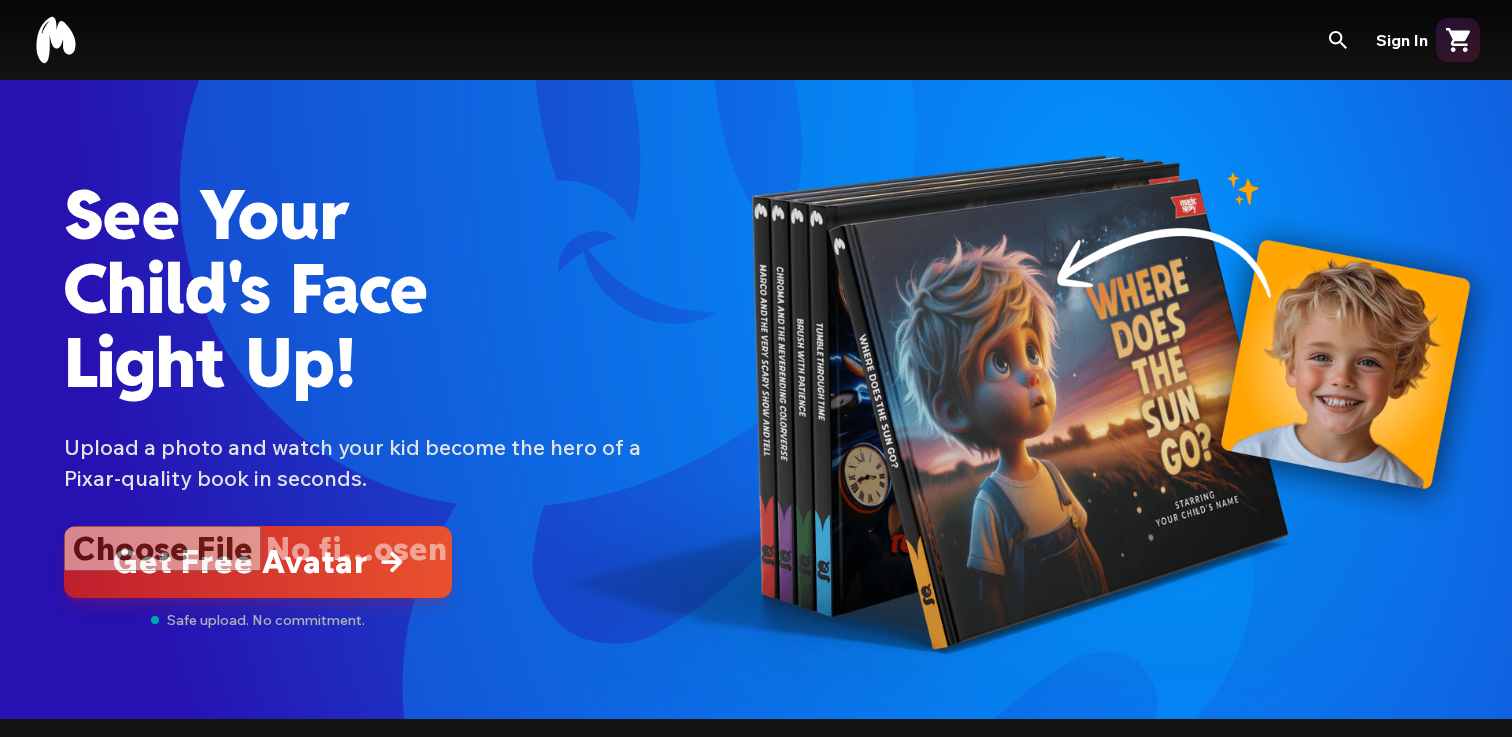 scroll, scrollTop: 0, scrollLeft: 0, axis: both 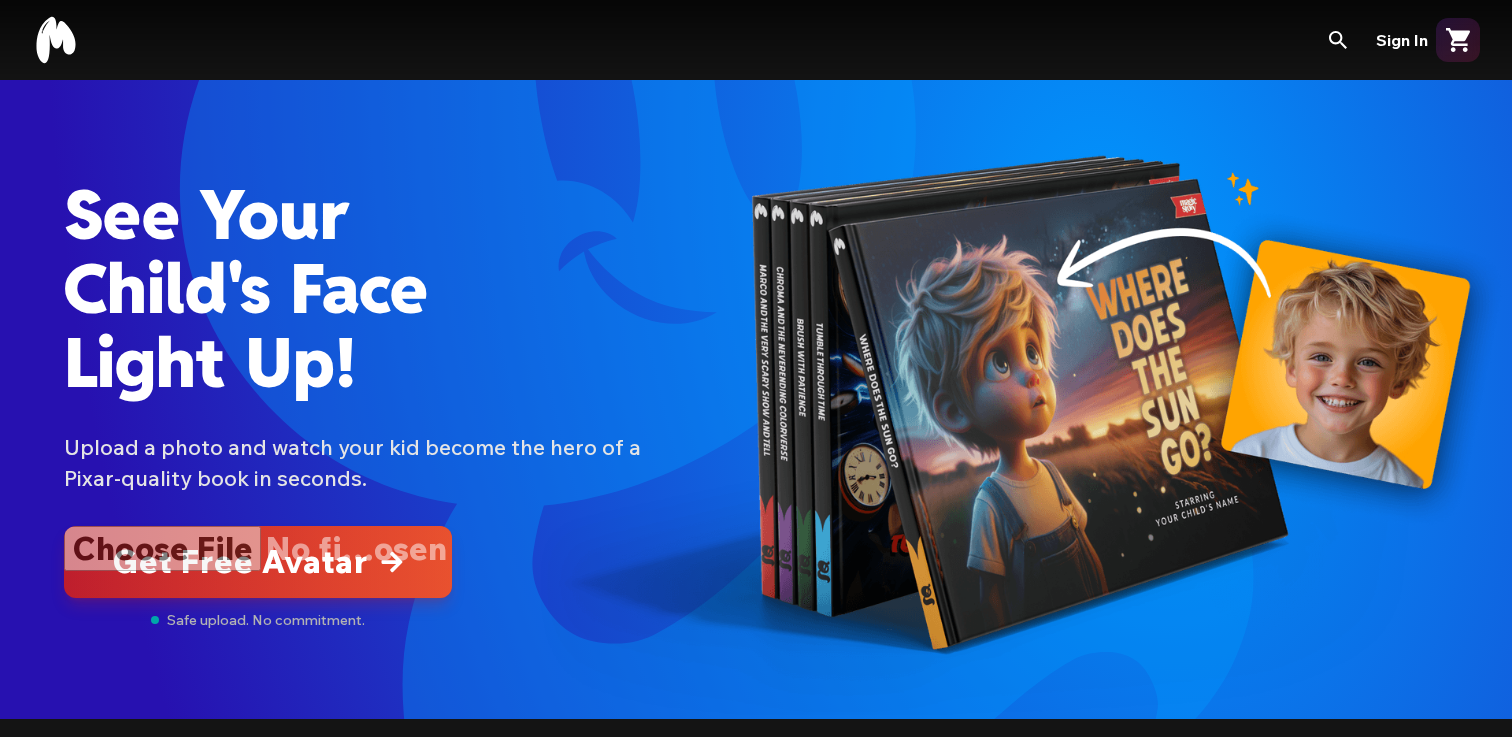 click at bounding box center (258, 562) 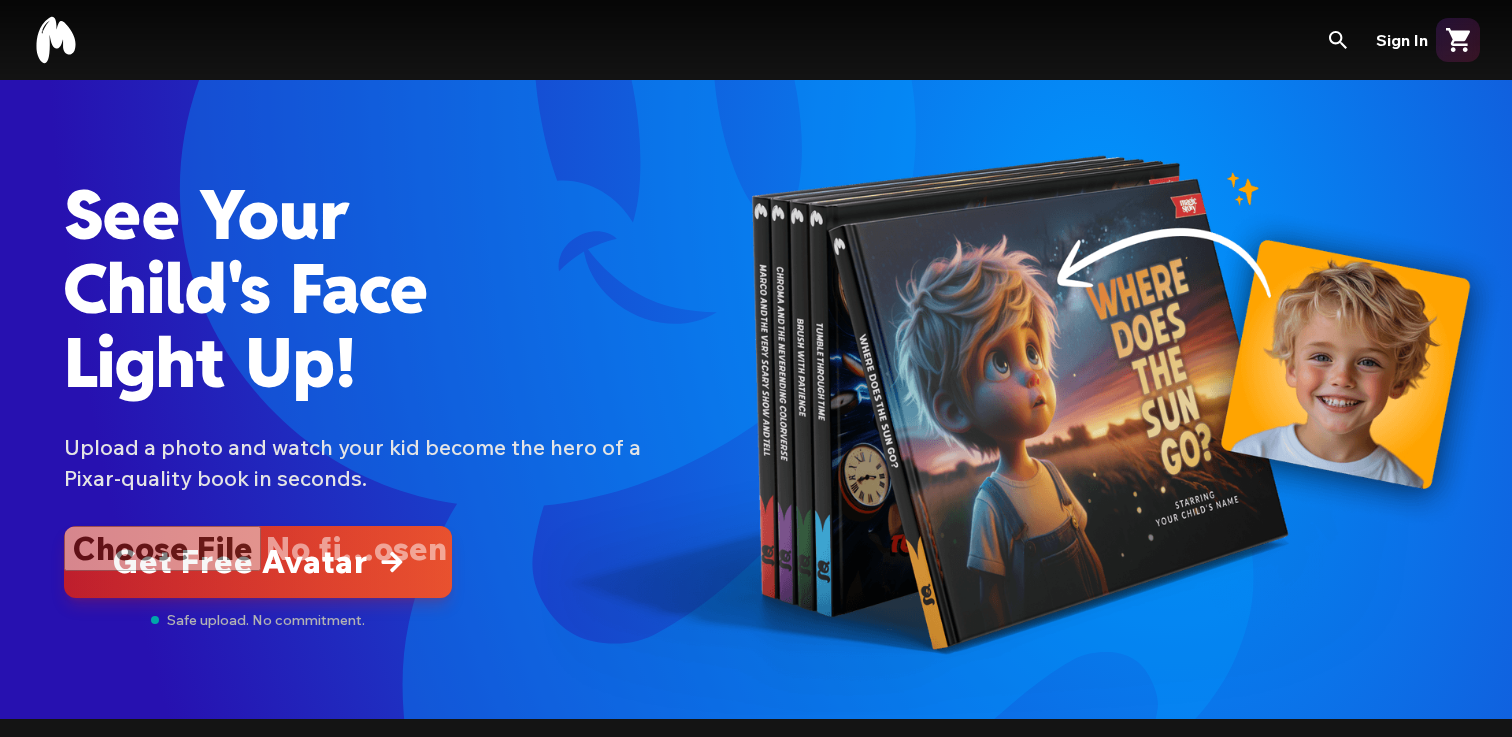 type on "**********" 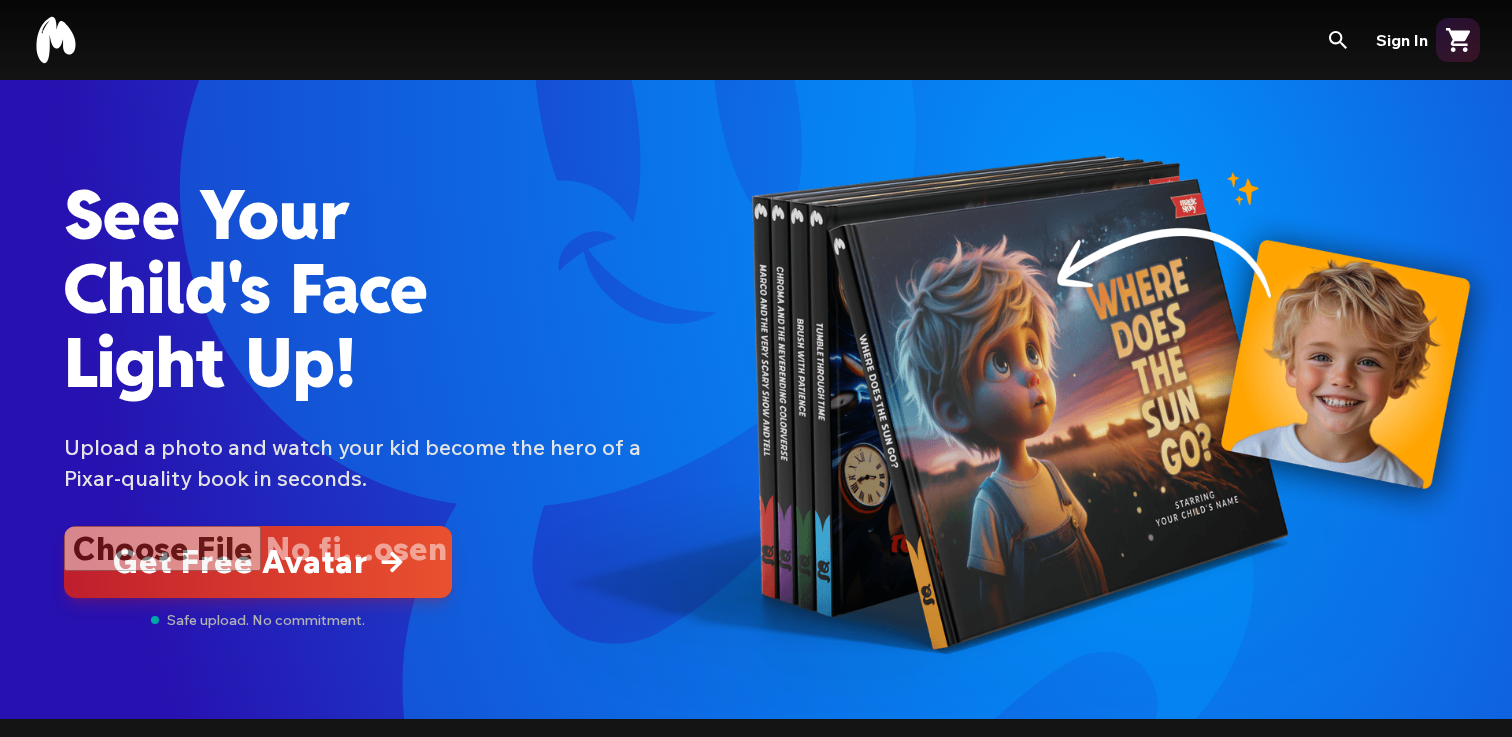 type 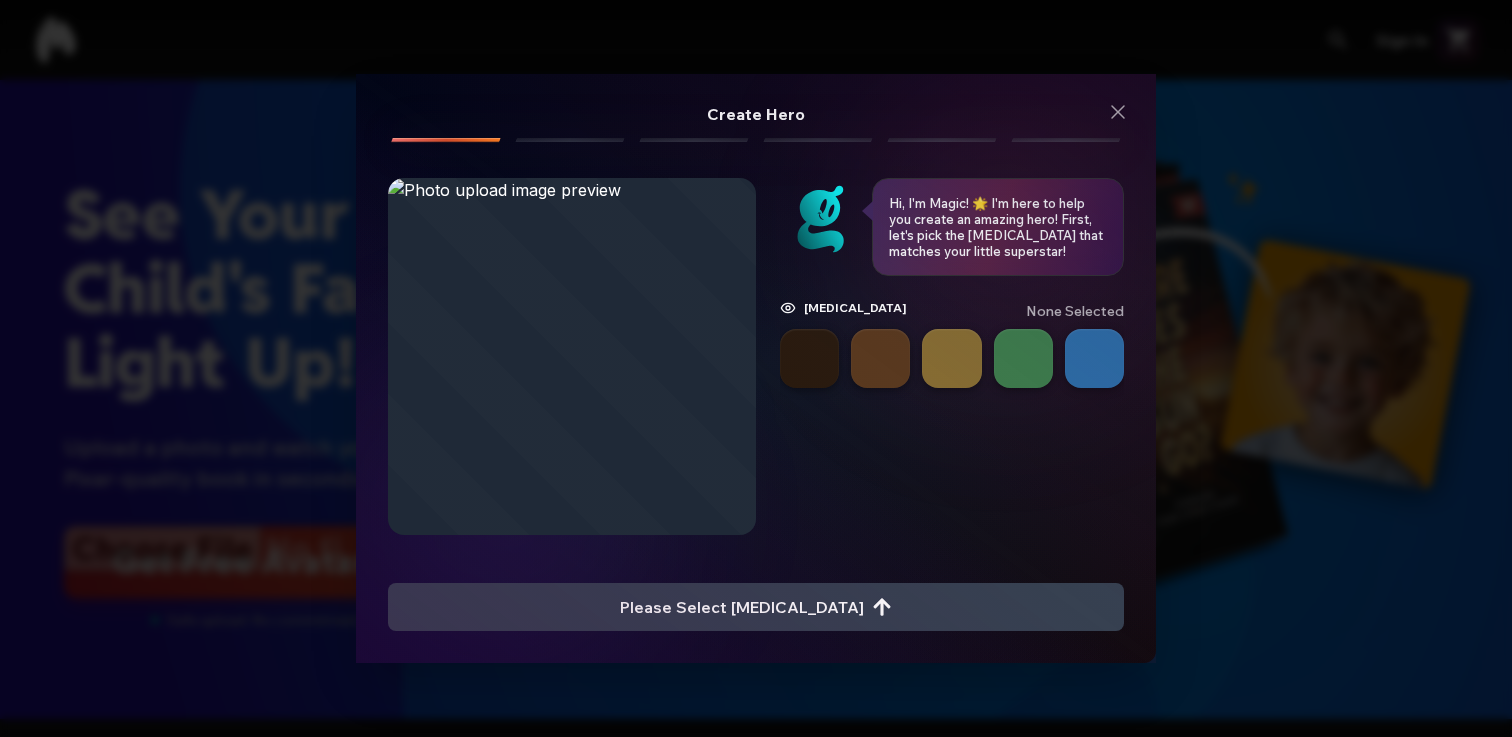 click at bounding box center (880, 358) 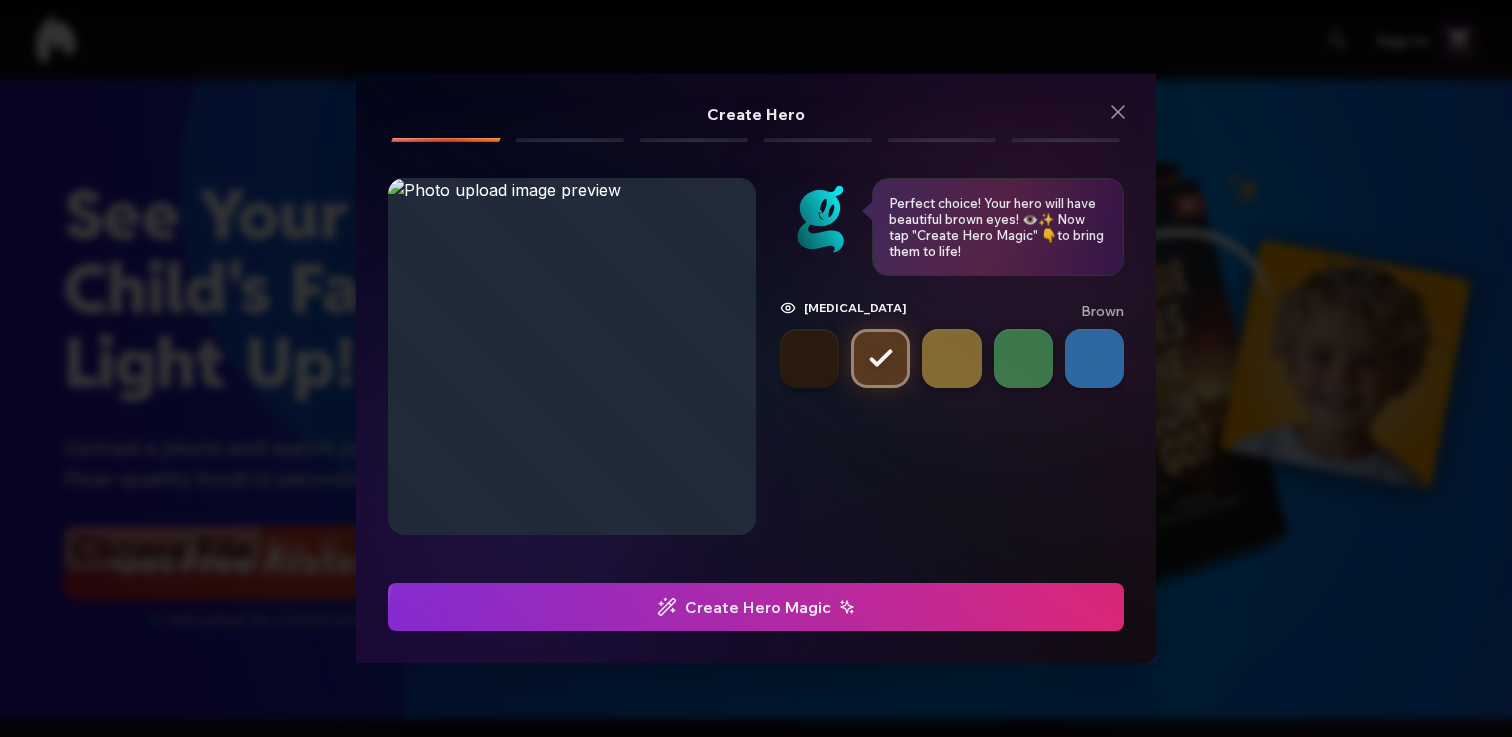 click on "Create Hero Magic" at bounding box center (756, 607) 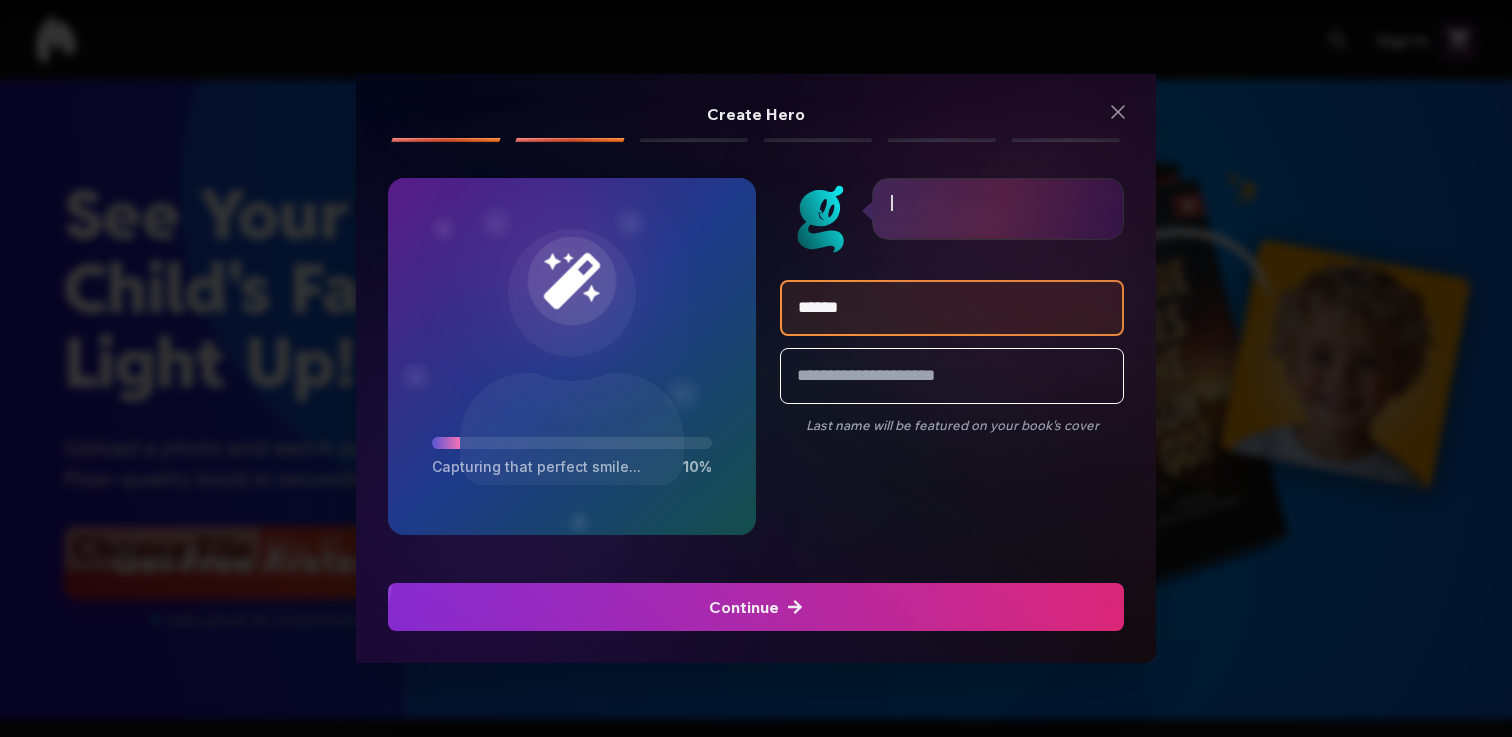 type on "******" 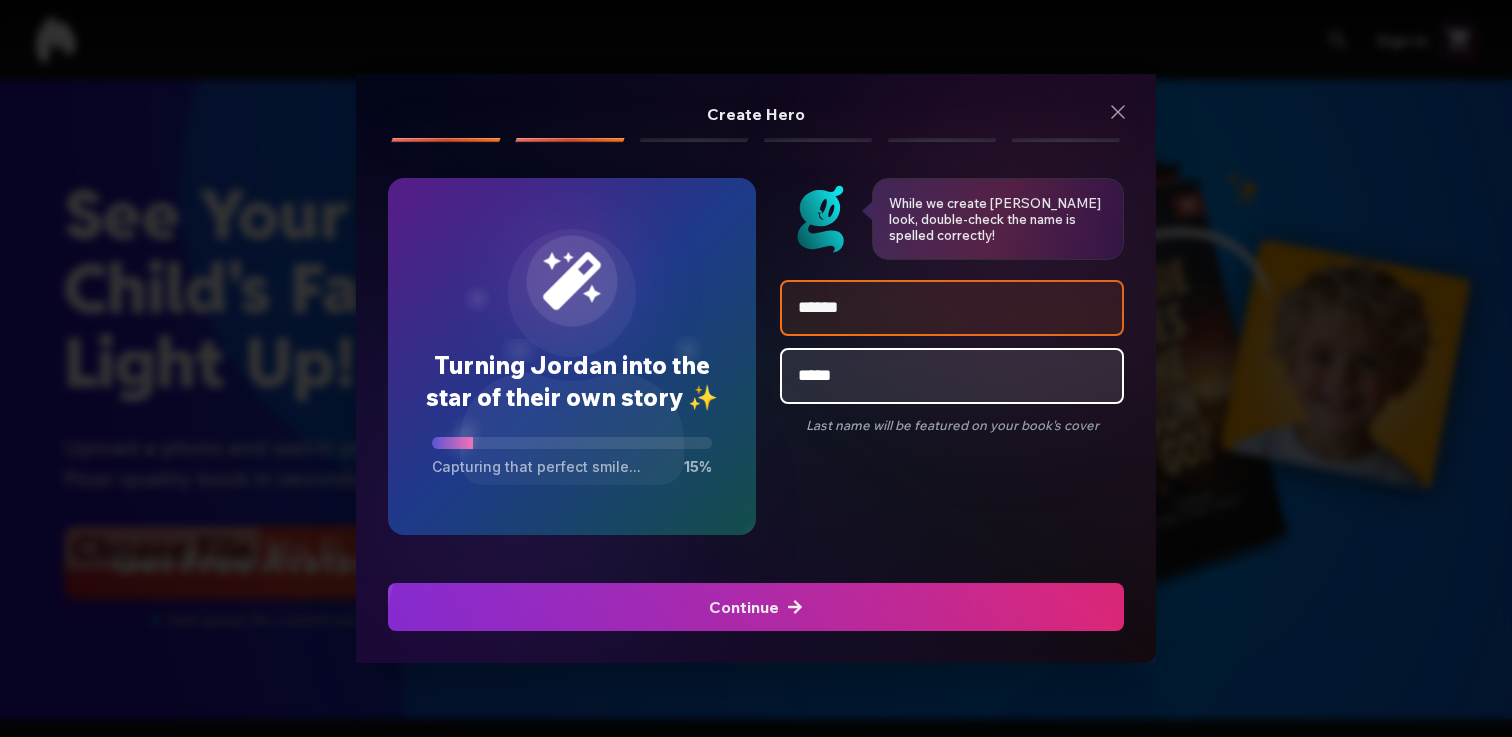 type on "******" 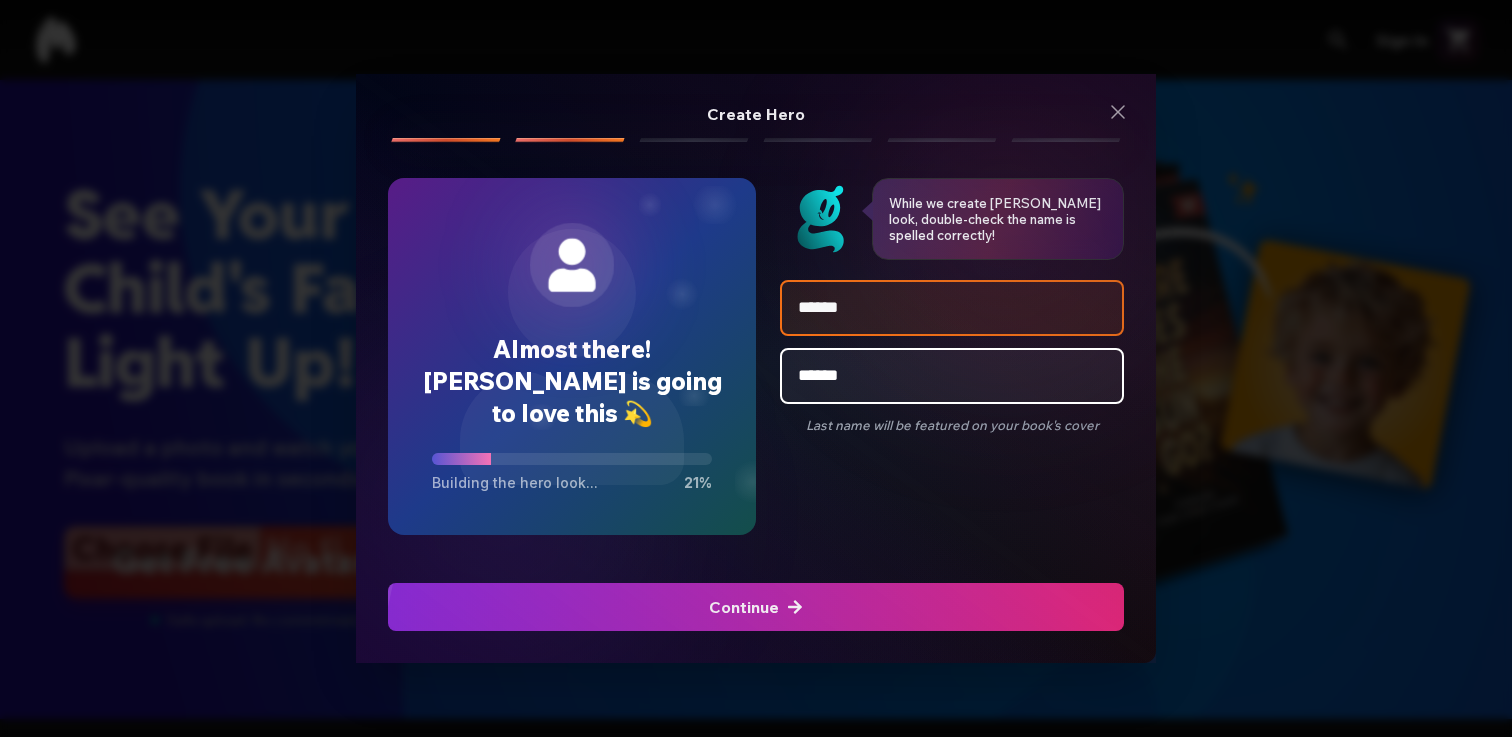 click at bounding box center [756, 607] 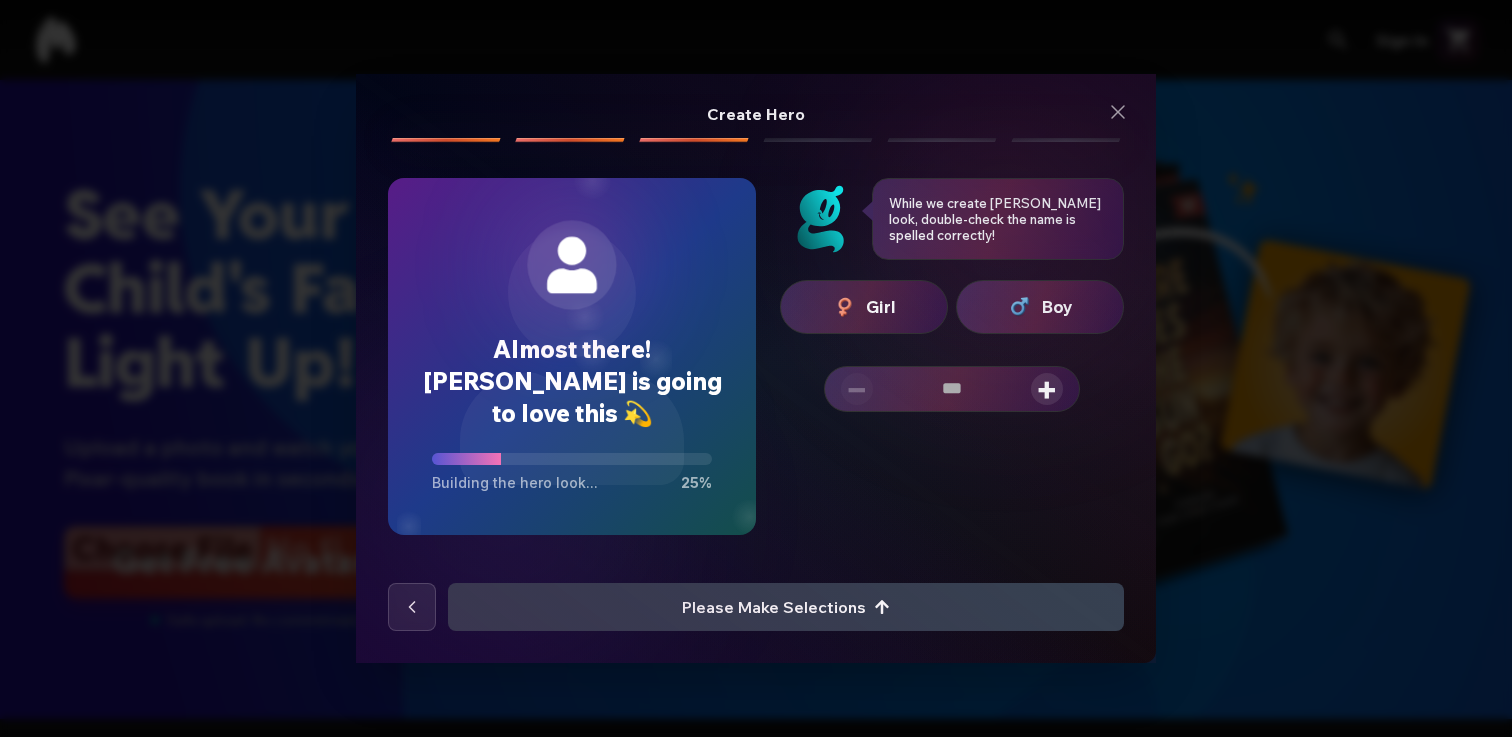 click at bounding box center (1020, 307) 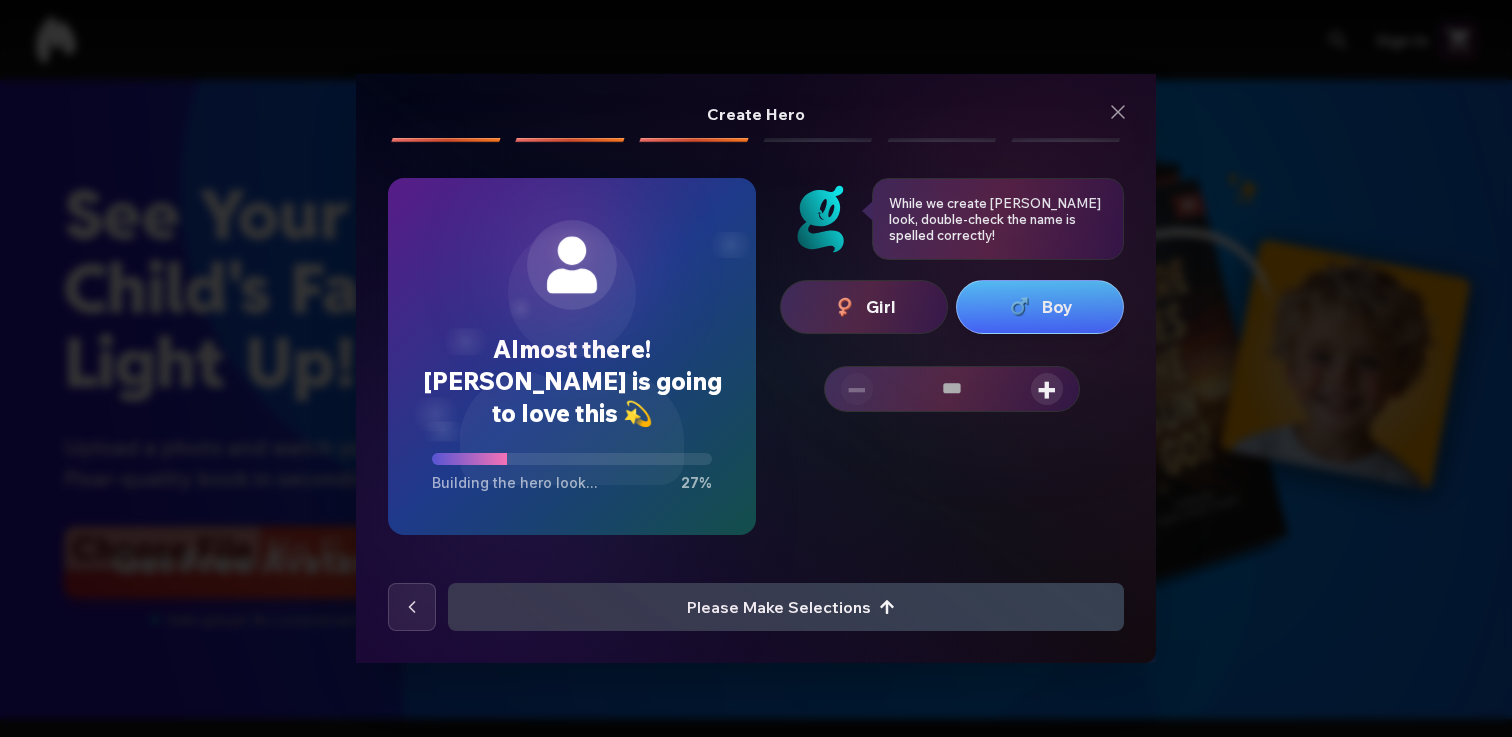 click on "+" at bounding box center (1047, 389) 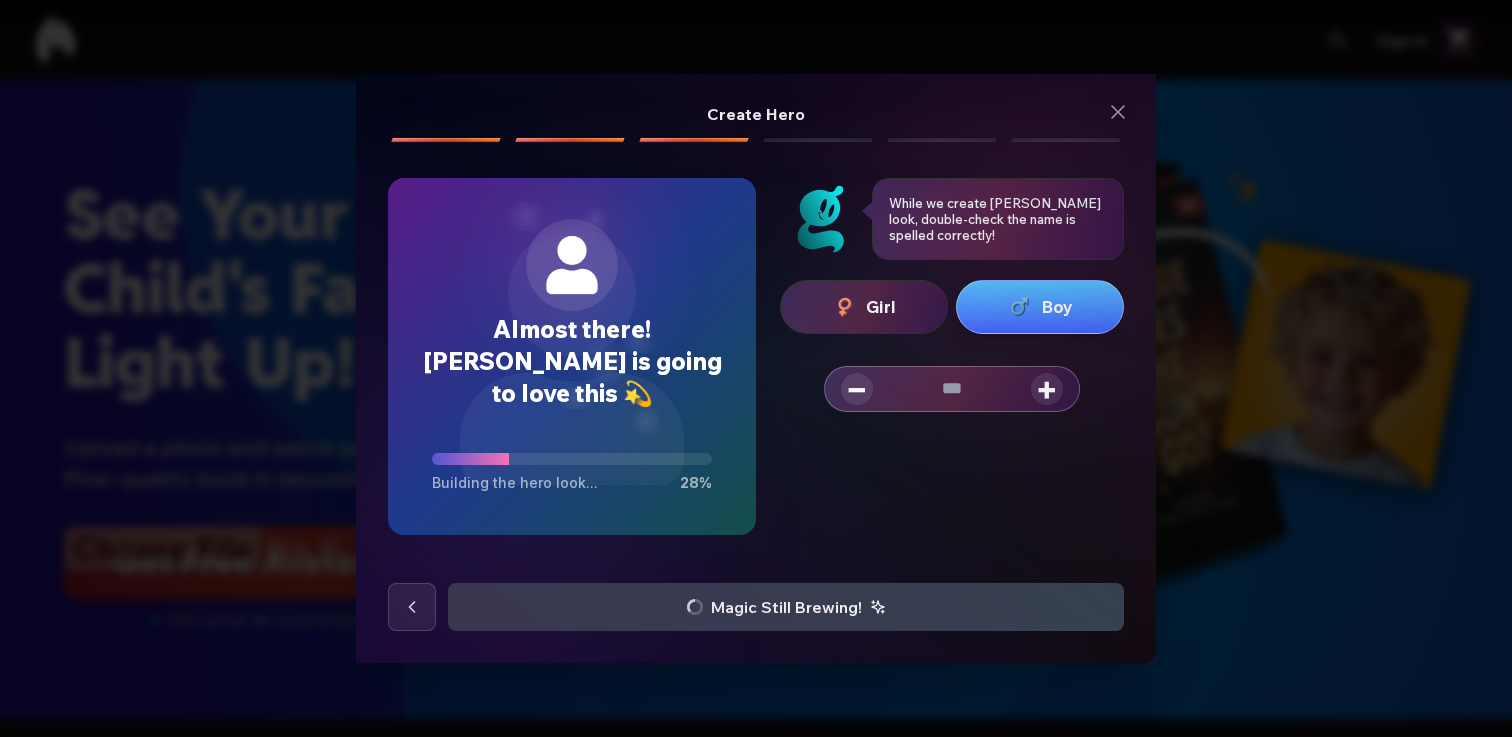 click on "+" at bounding box center (1047, 389) 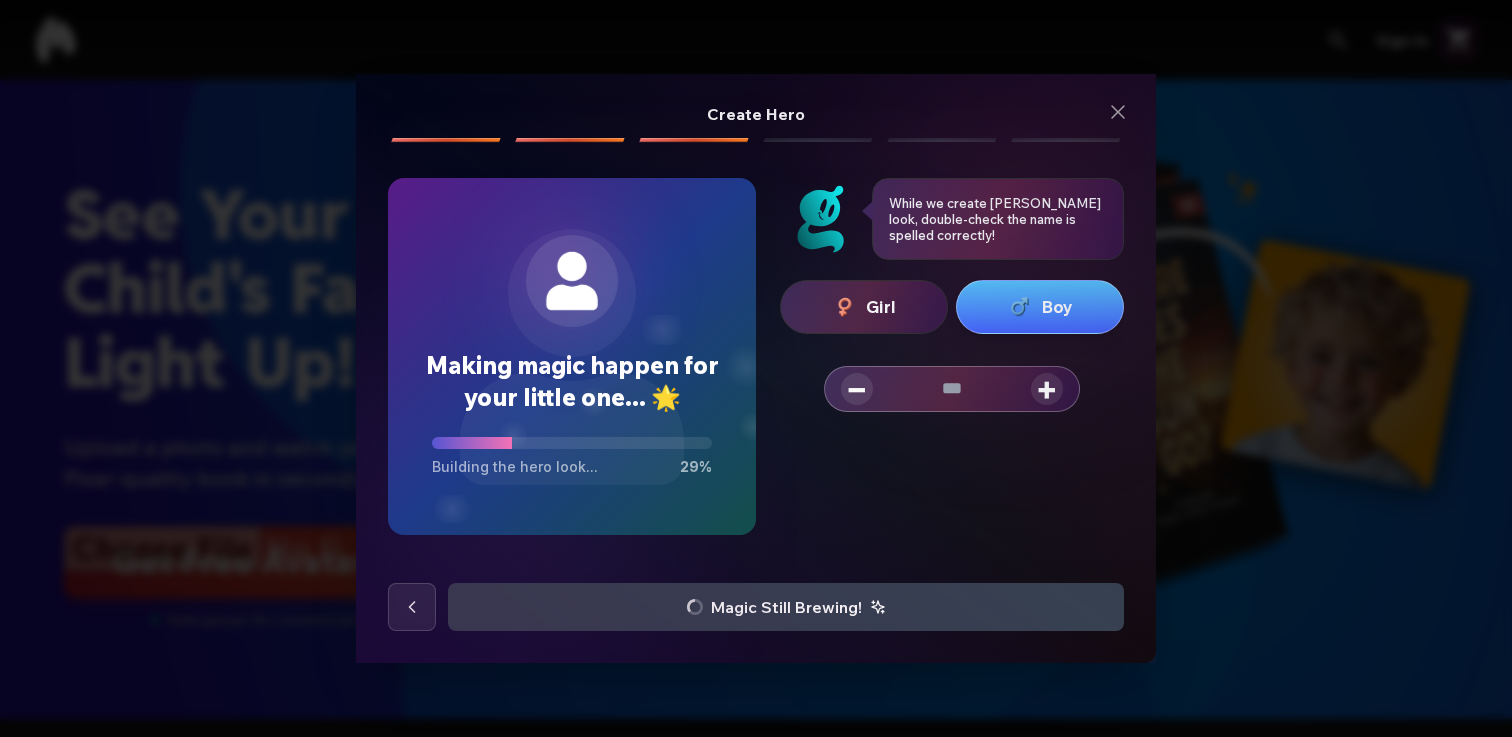 click on "+" at bounding box center (1047, 389) 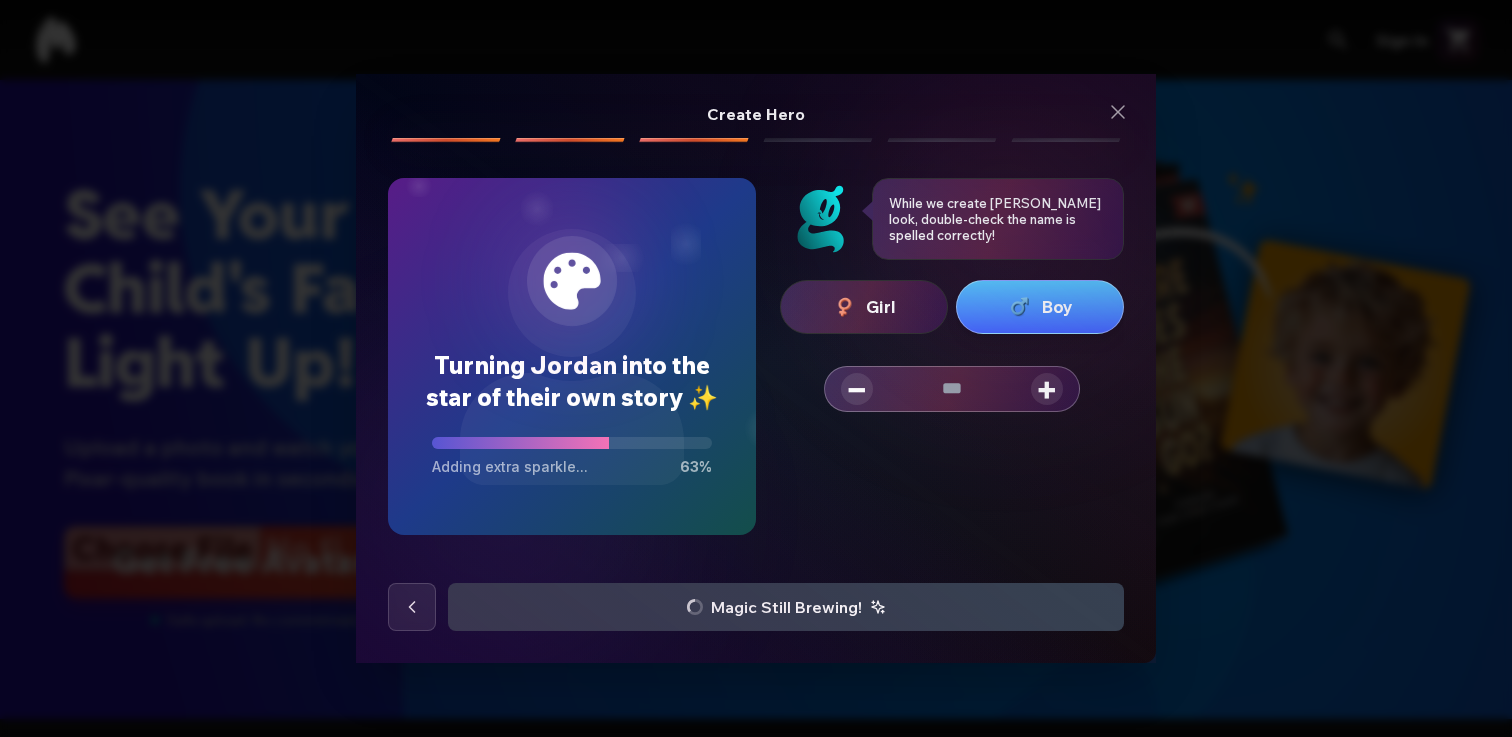 click at bounding box center [412, 607] 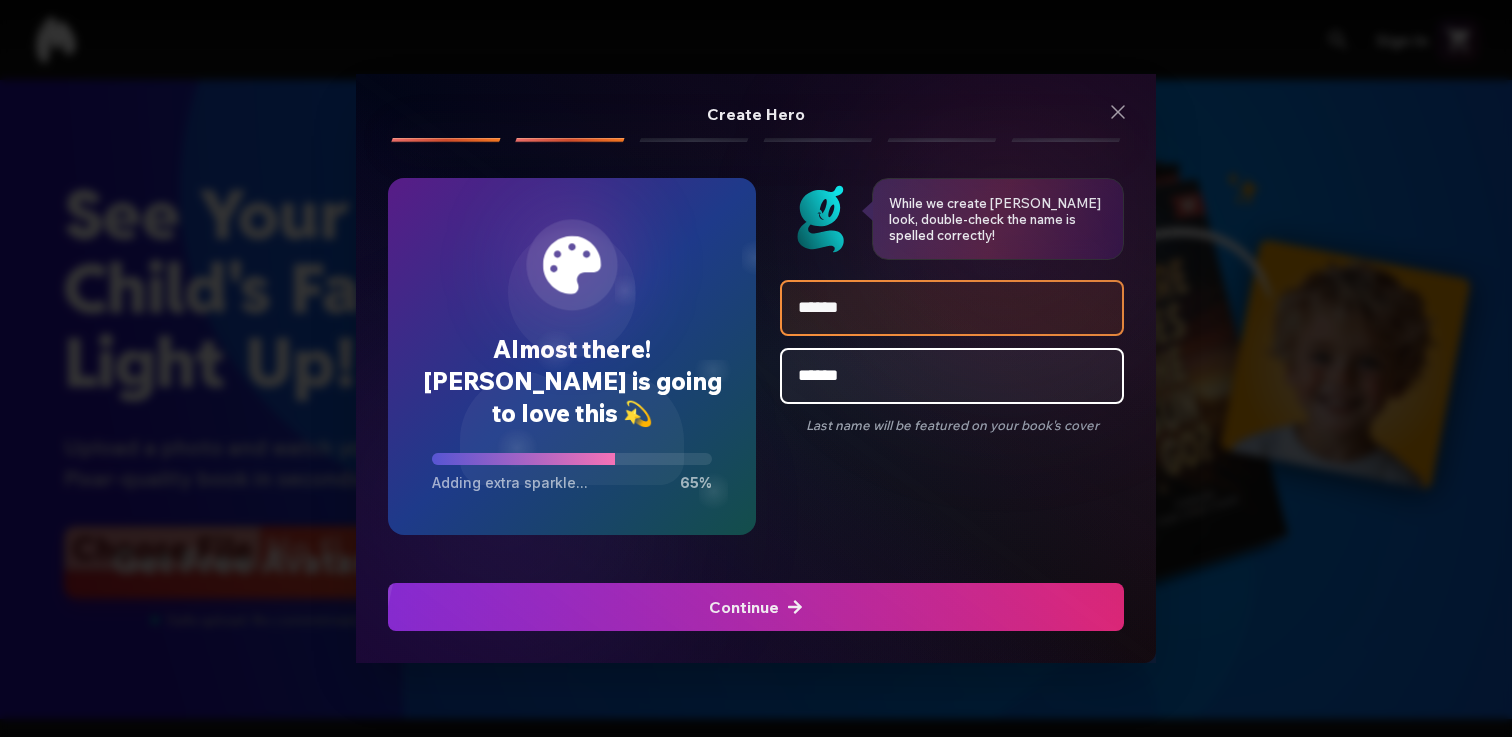 click on "******" at bounding box center [952, 308] 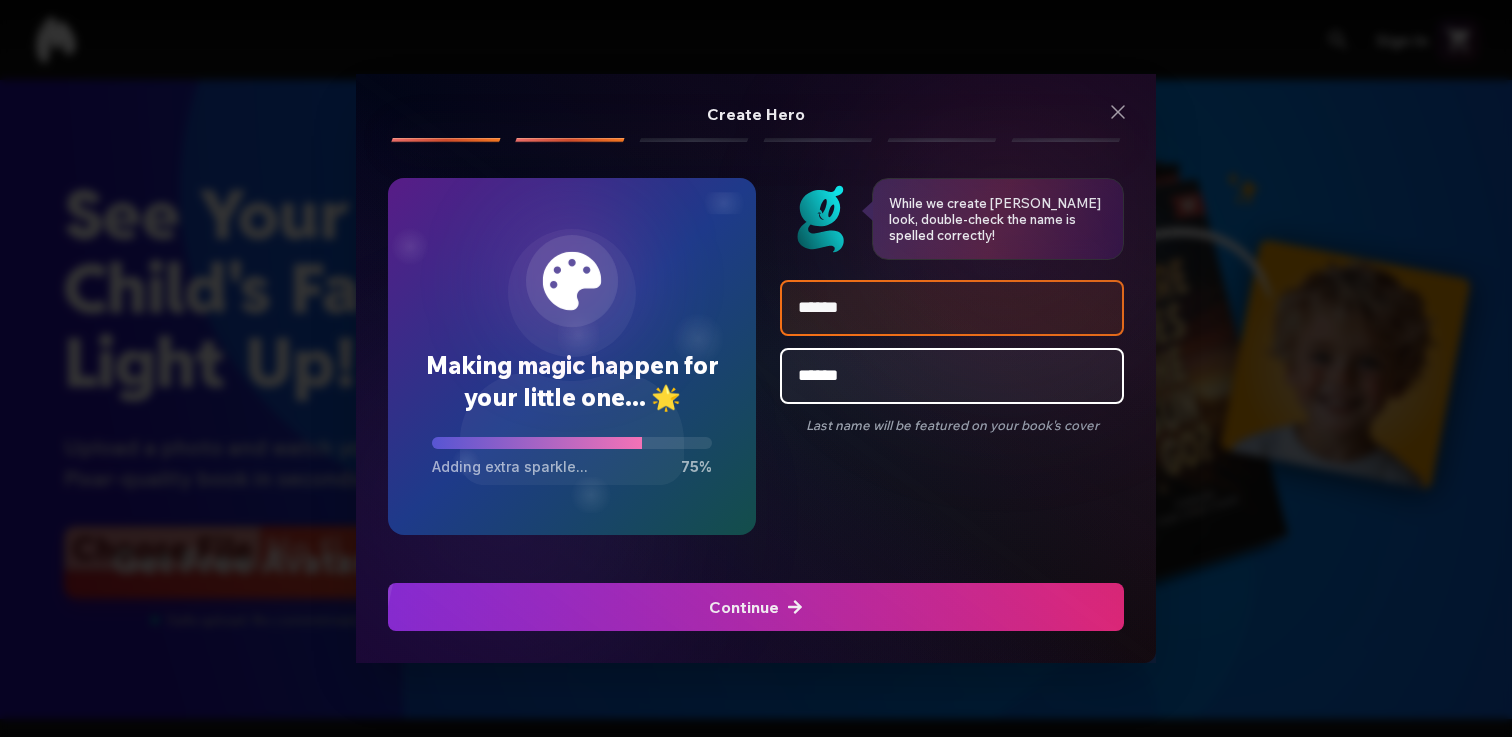 click at bounding box center [756, 607] 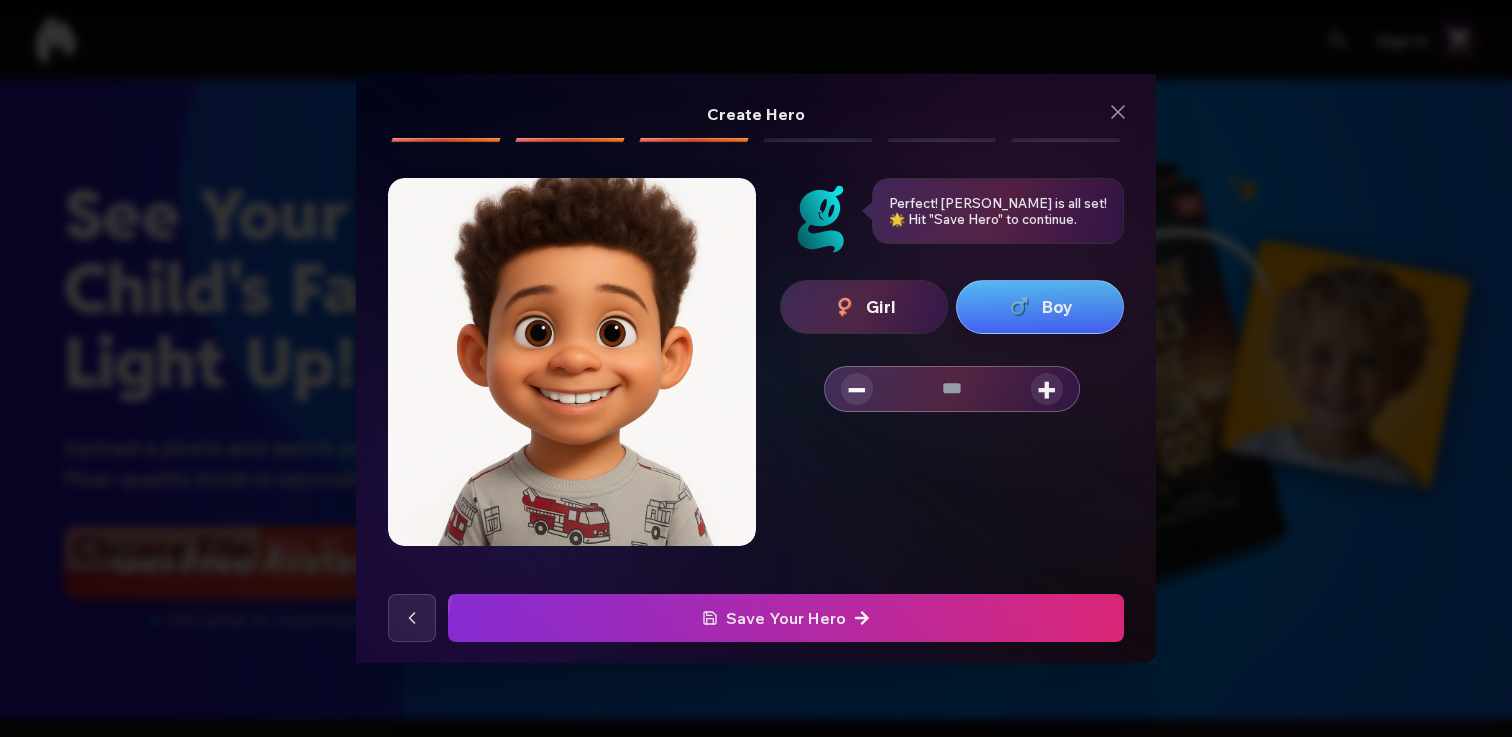click at bounding box center (572, 362) 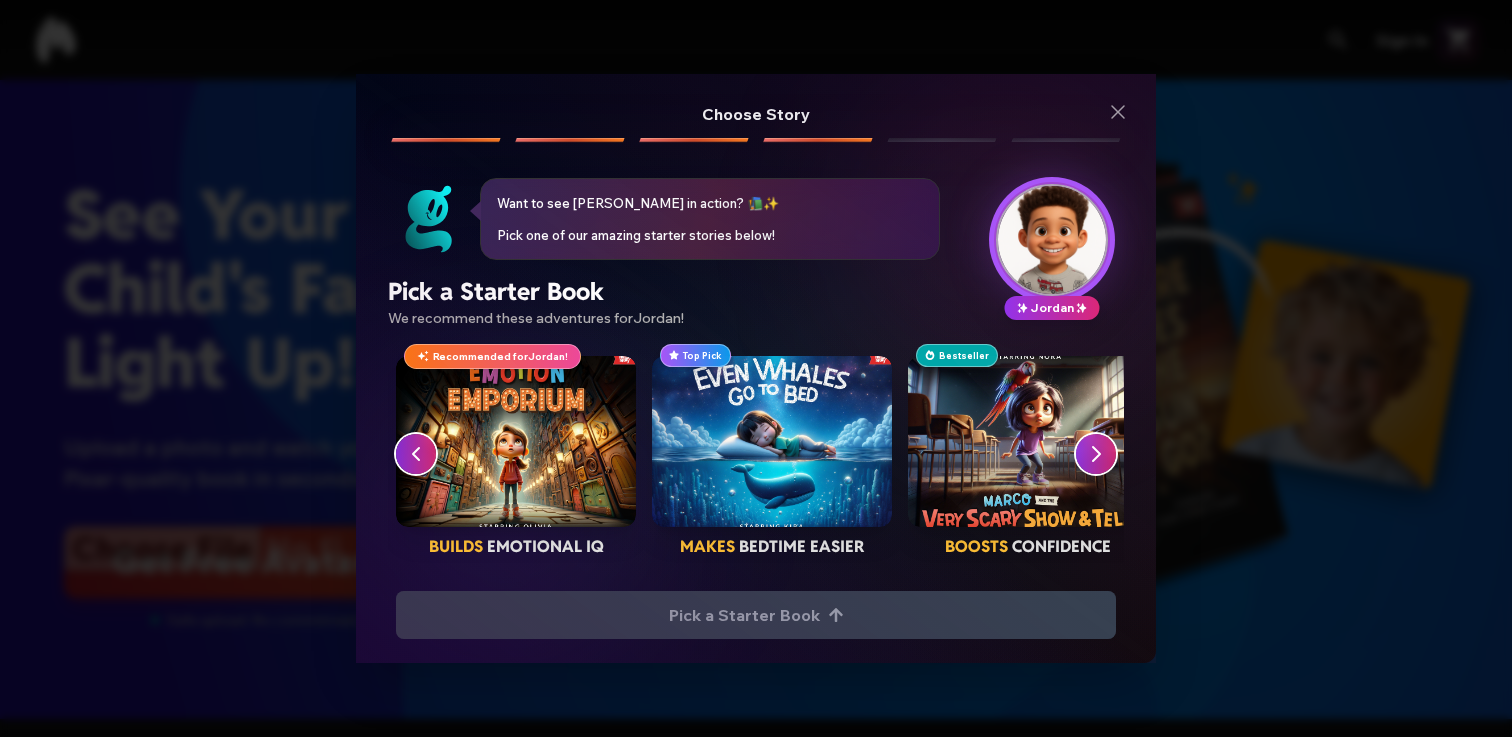 click at bounding box center (1096, 454) 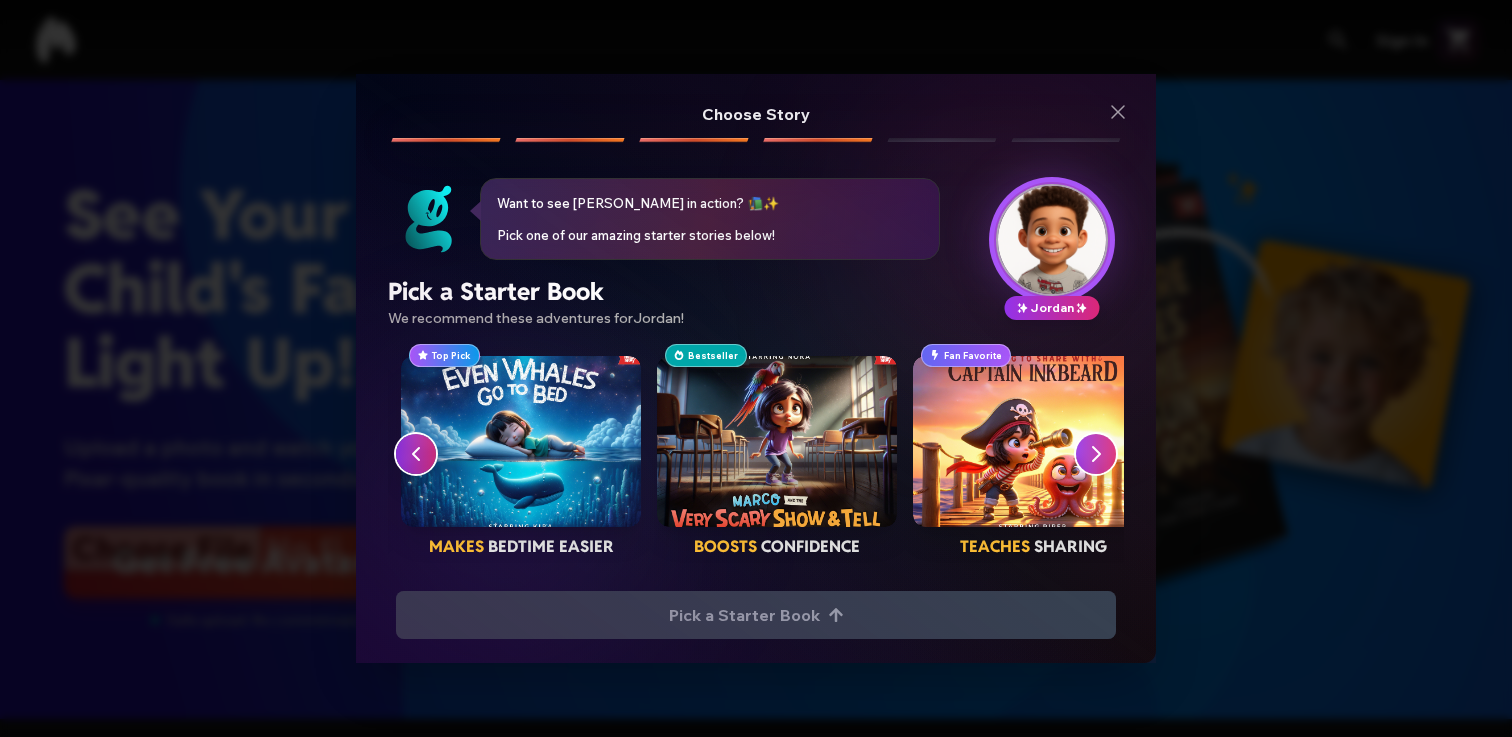 scroll, scrollTop: 0, scrollLeft: 256, axis: horizontal 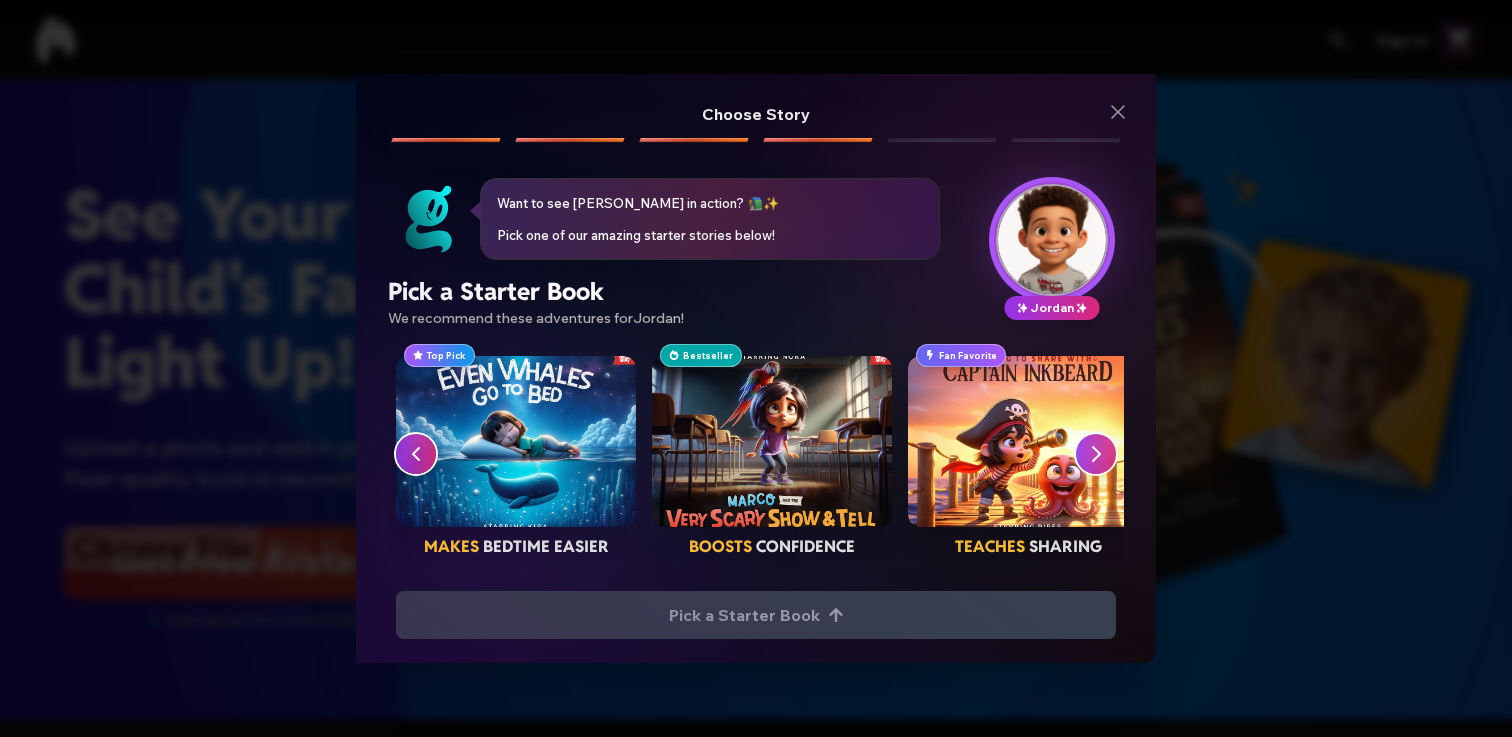 click at bounding box center (1096, 454) 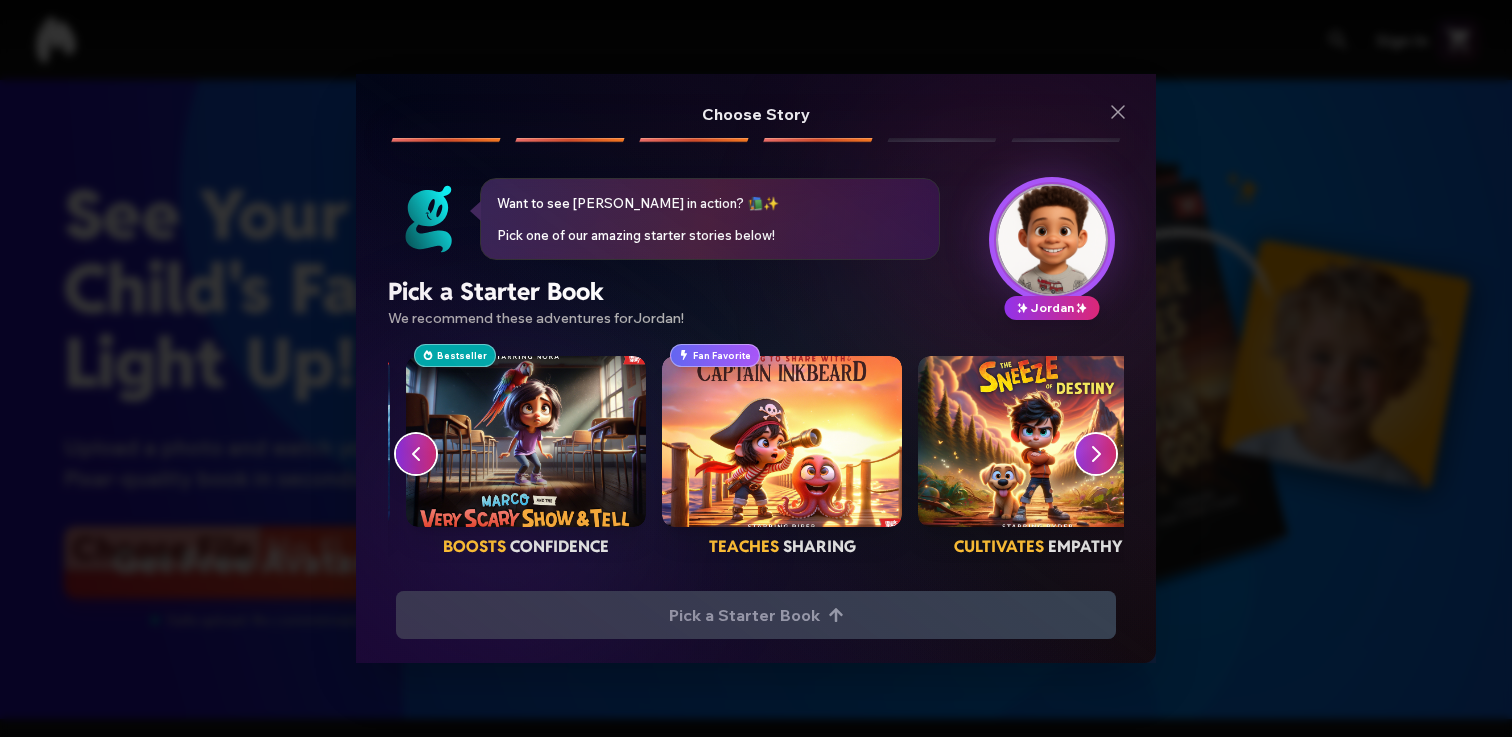 scroll, scrollTop: 0, scrollLeft: 512, axis: horizontal 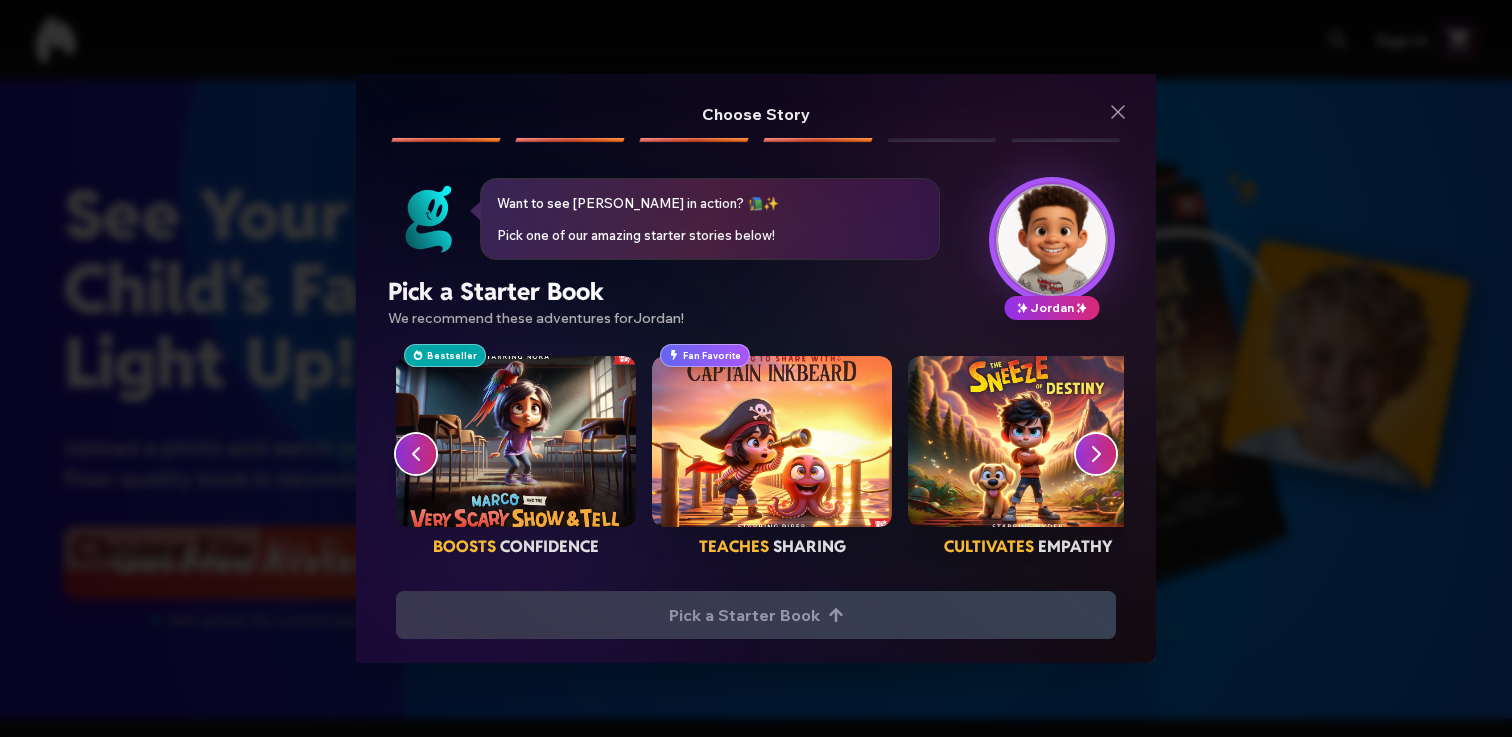 click at bounding box center (1096, 454) 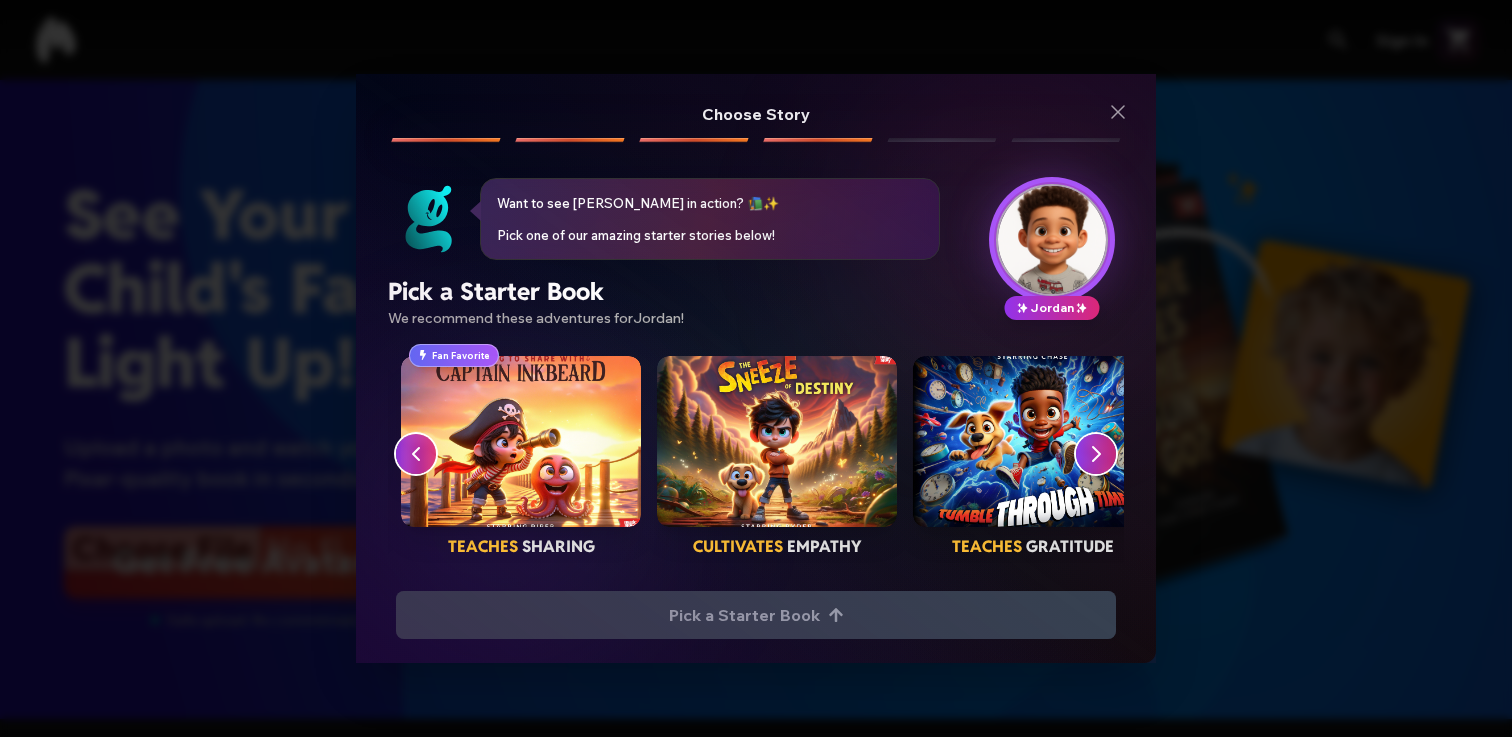 scroll, scrollTop: 0, scrollLeft: 768, axis: horizontal 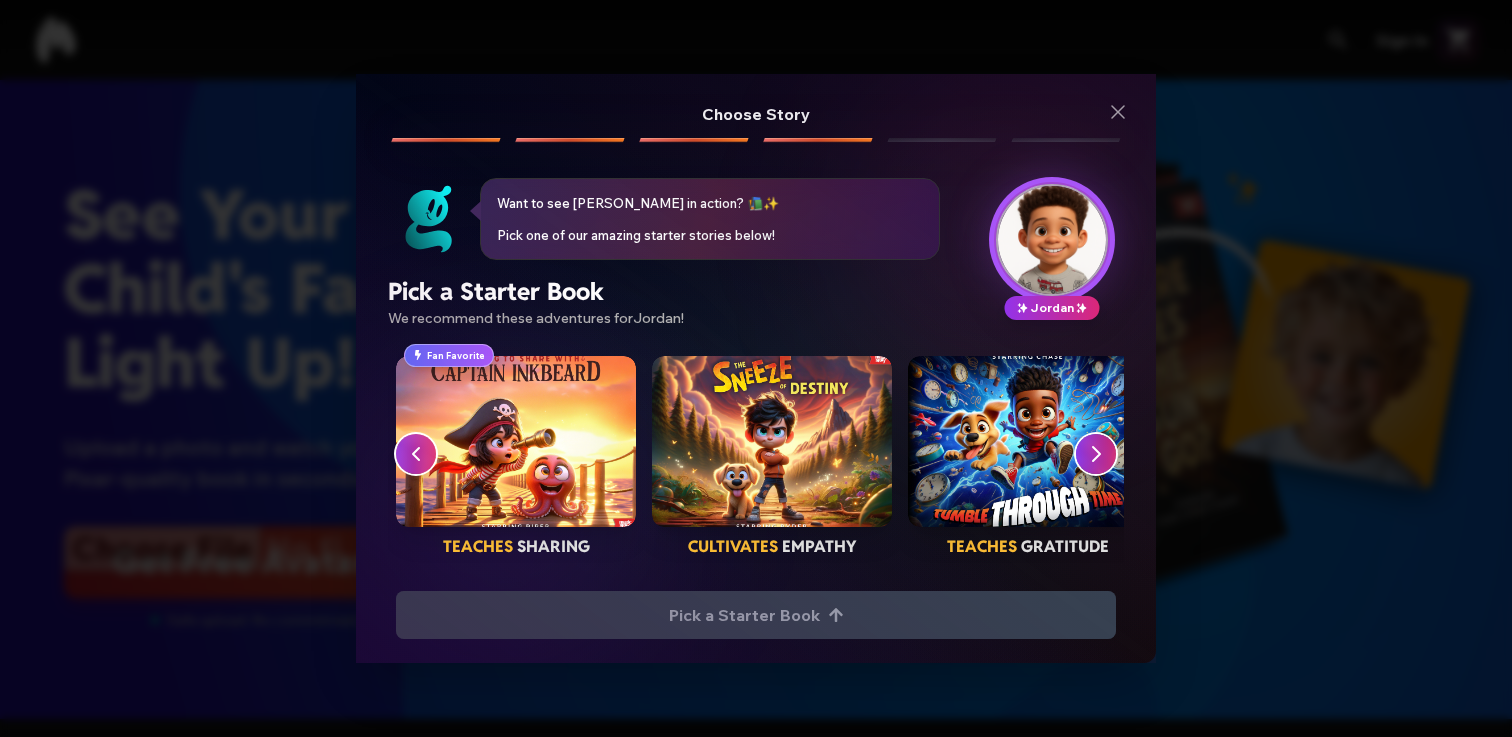 click at bounding box center [1096, 454] 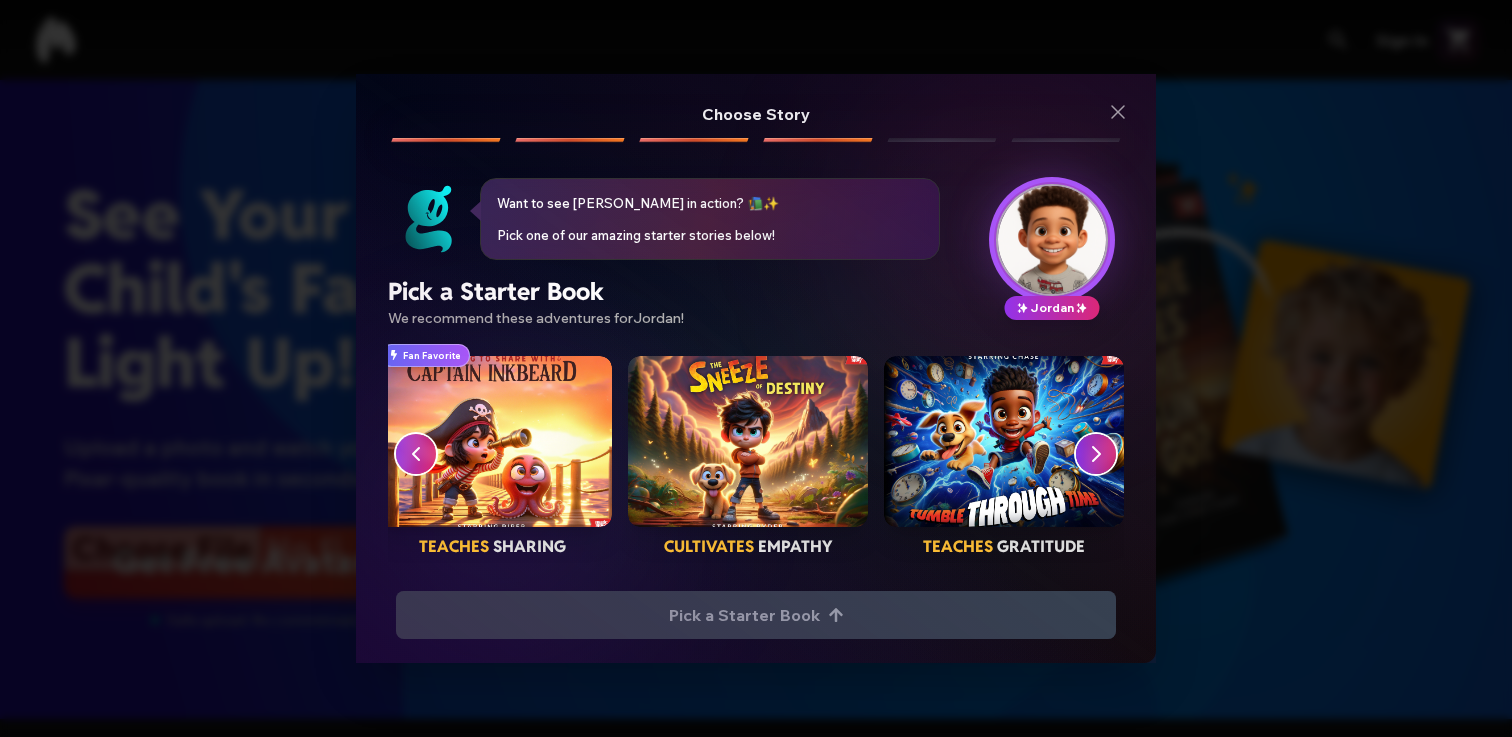click 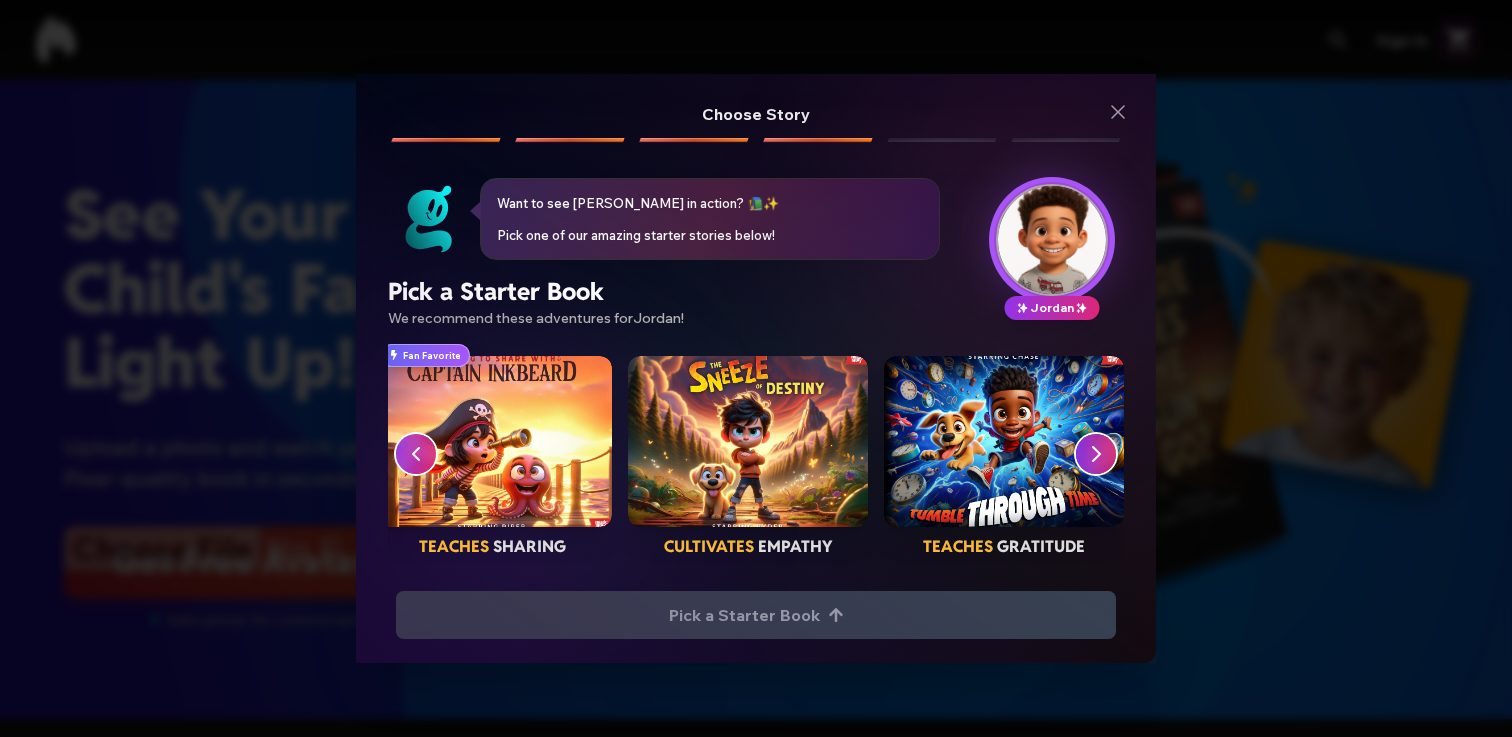 click 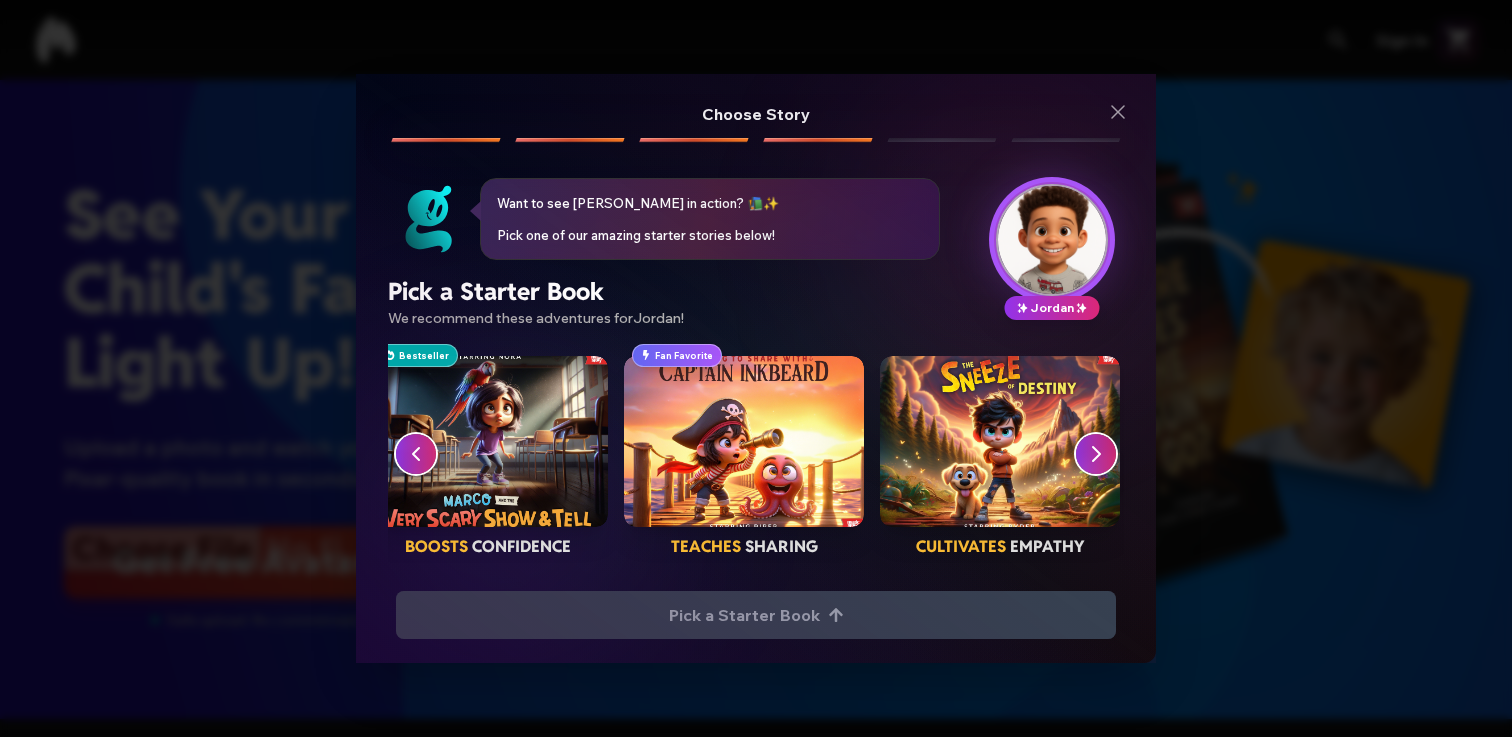 scroll, scrollTop: 0, scrollLeft: 536, axis: horizontal 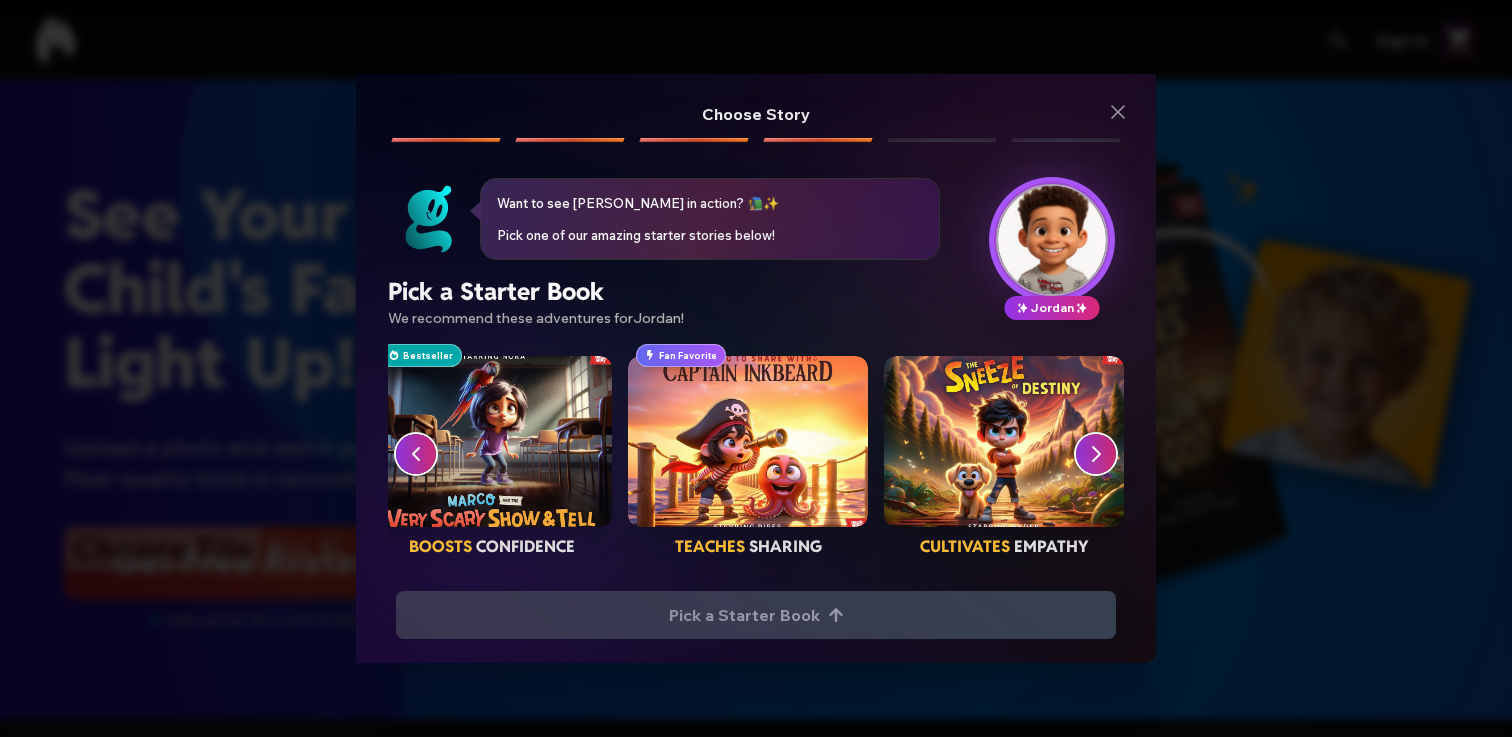 click 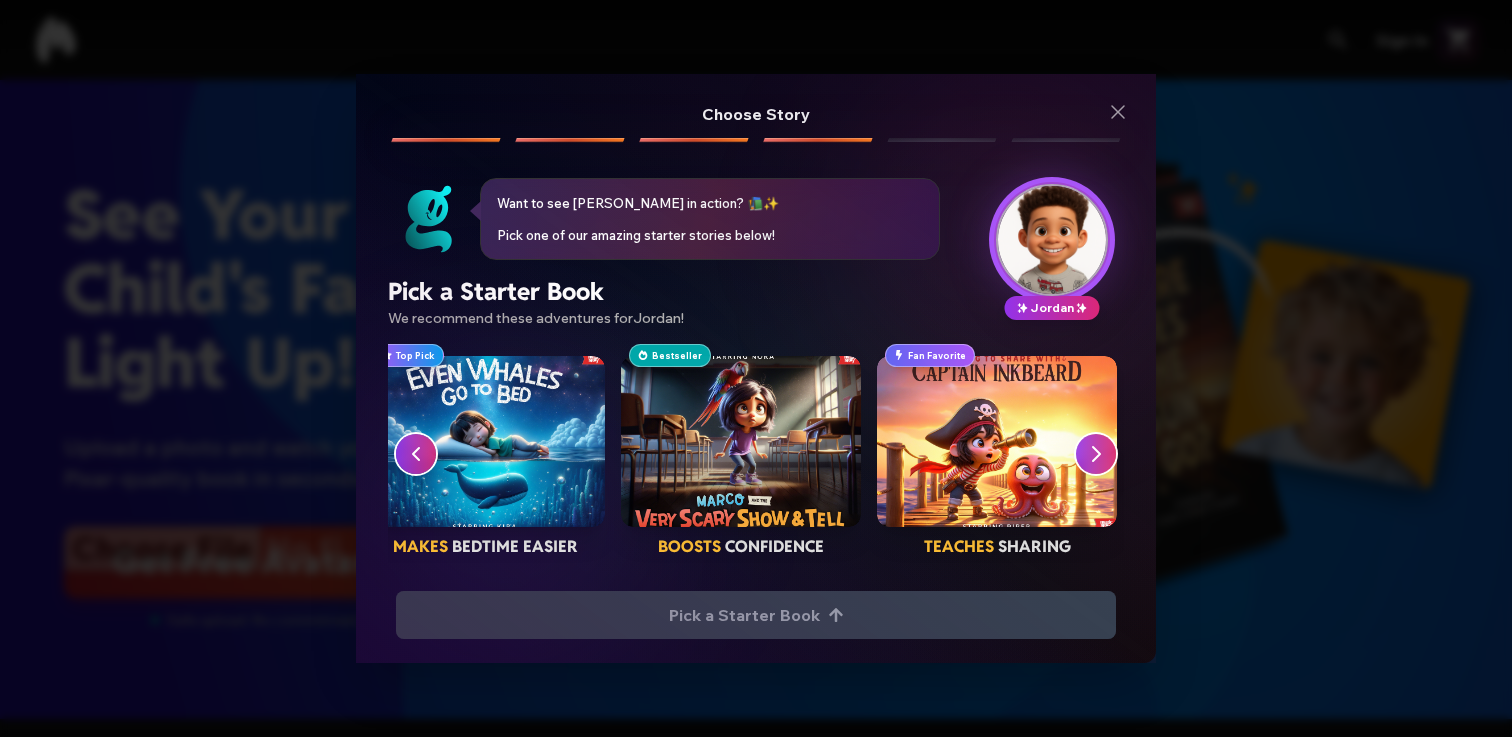 scroll, scrollTop: 0, scrollLeft: 280, axis: horizontal 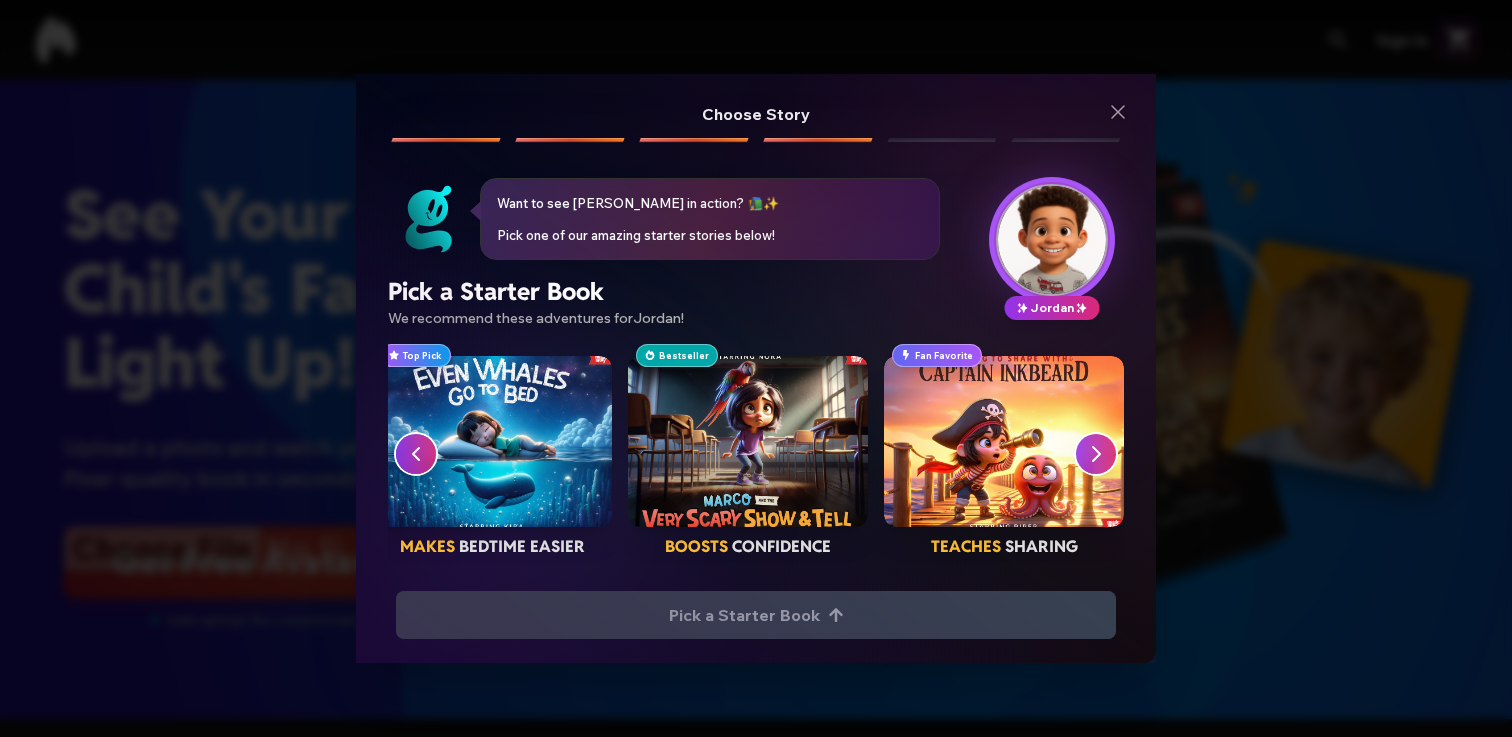 click 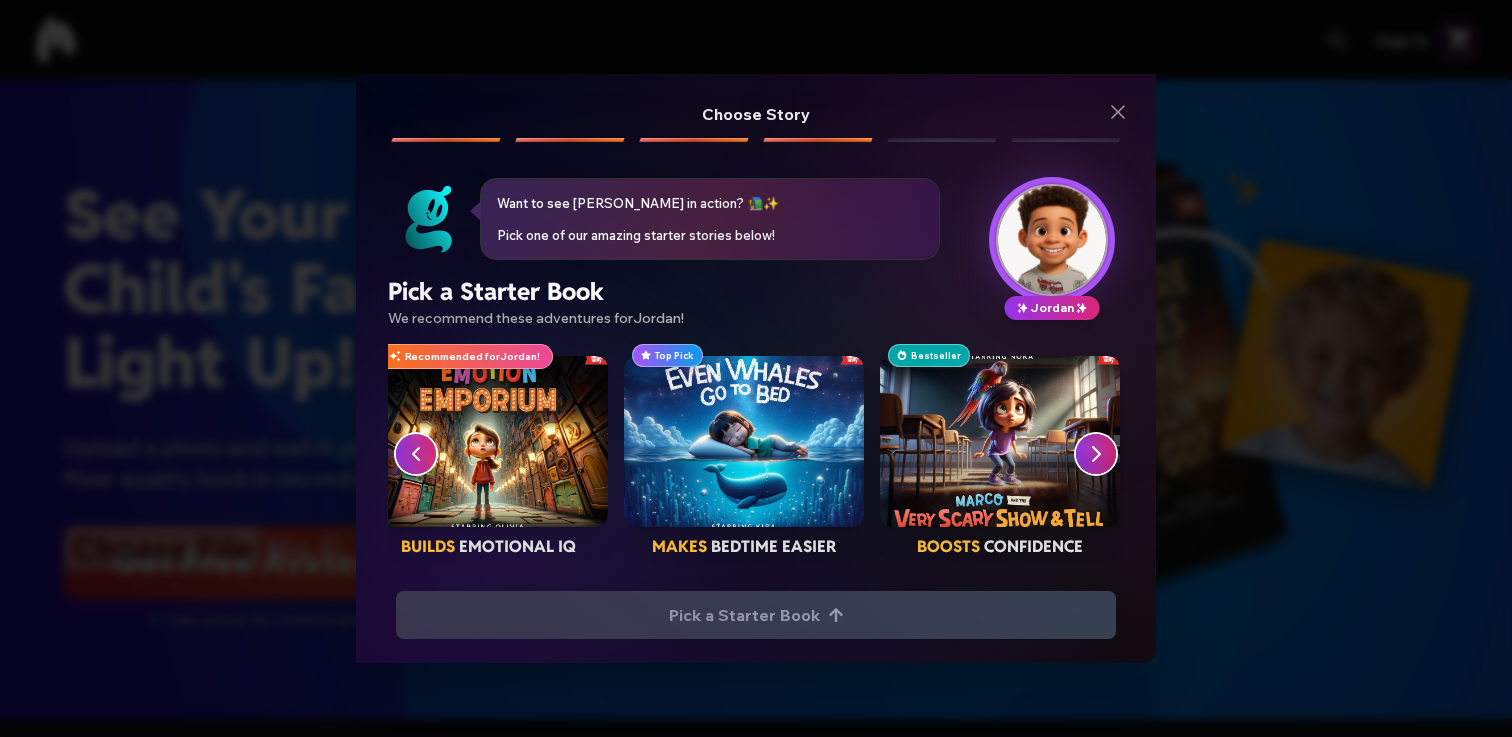 scroll, scrollTop: 0, scrollLeft: 24, axis: horizontal 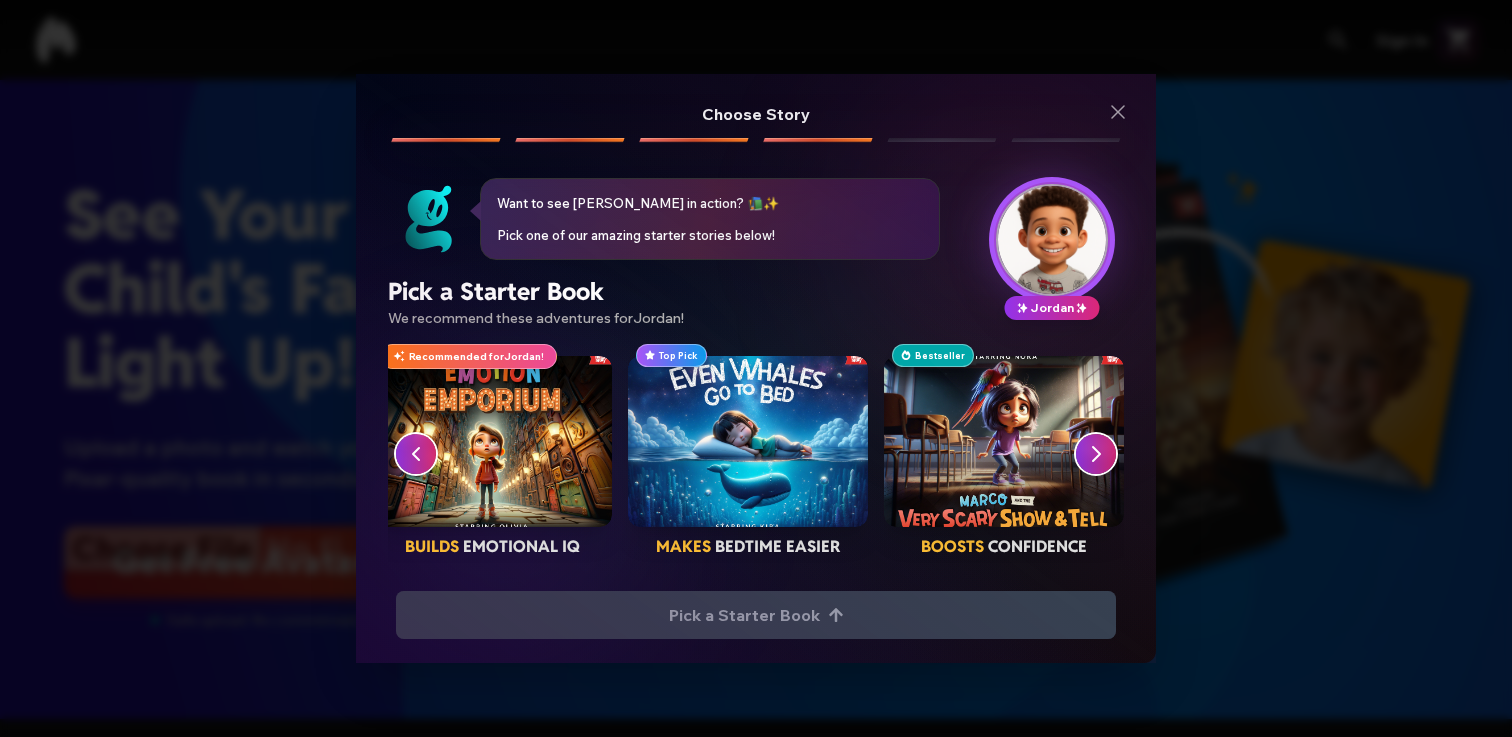 click at bounding box center [748, 442] 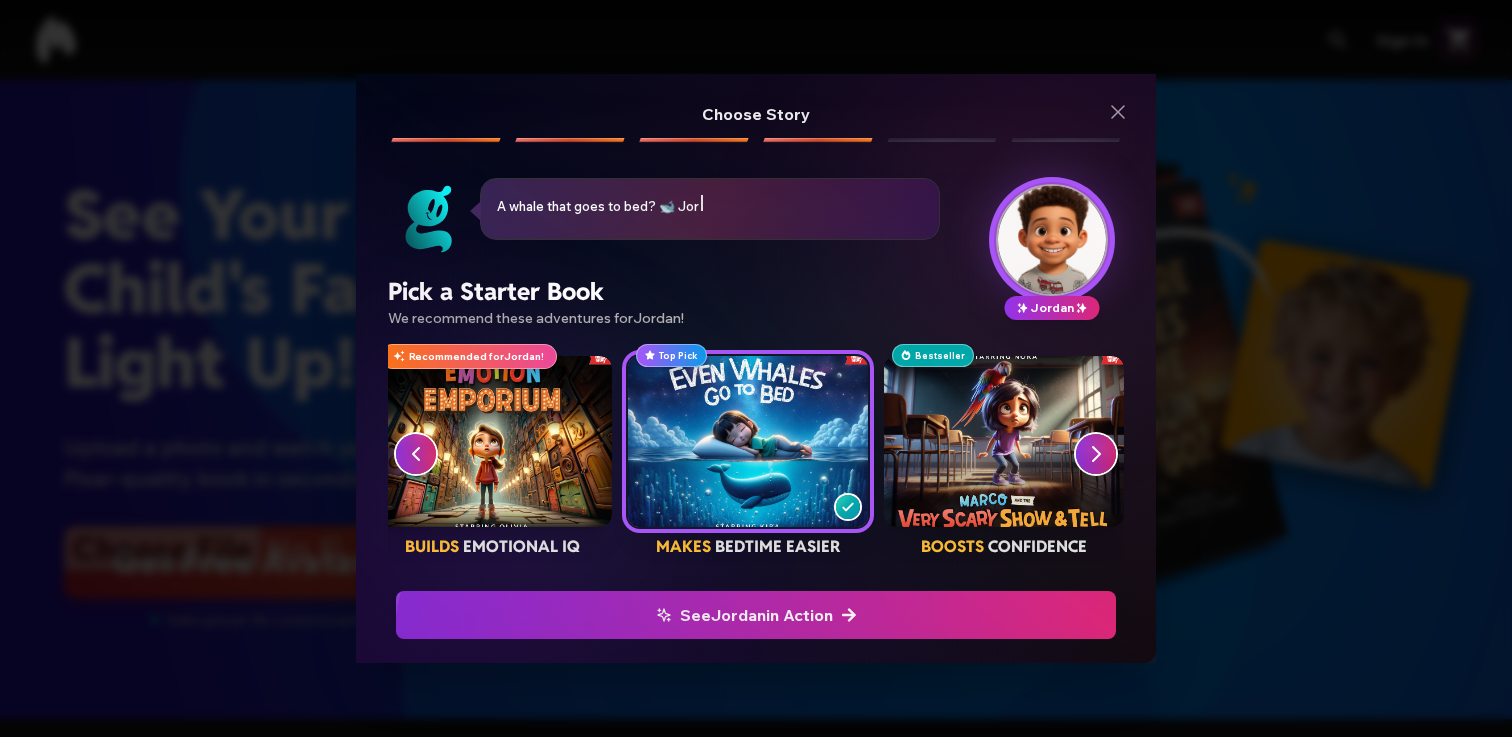 click on "See  Jordan  in Action" at bounding box center [756, 615] 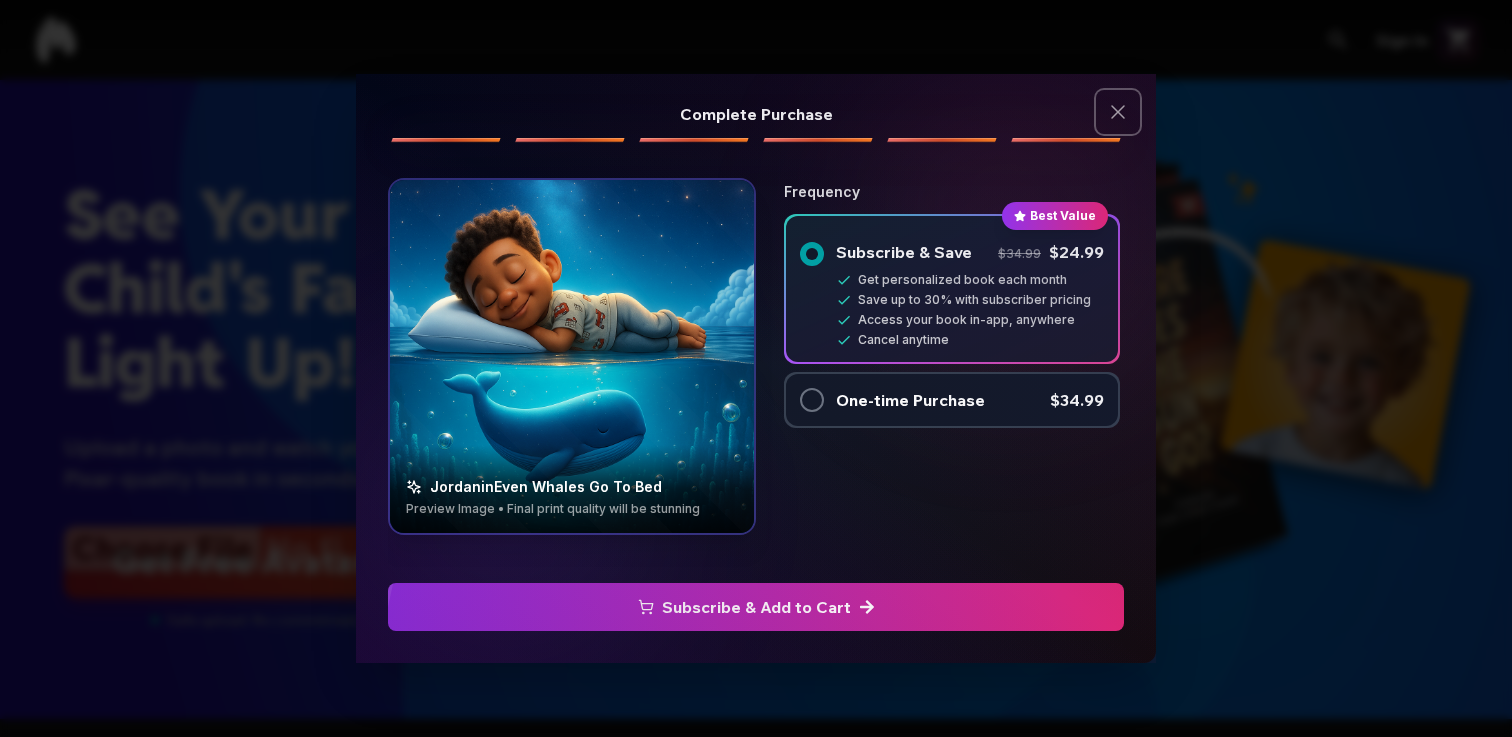 click 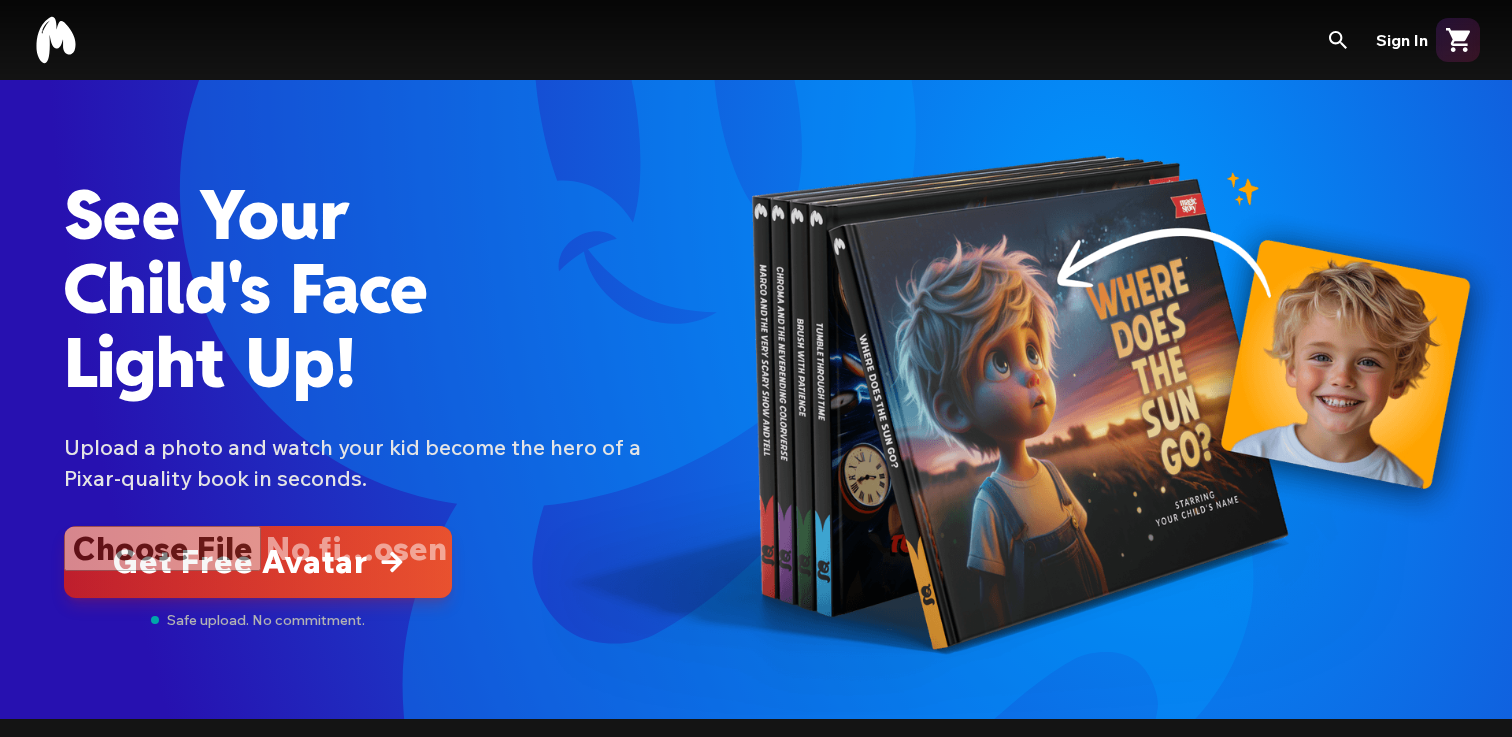 click at bounding box center [258, 562] 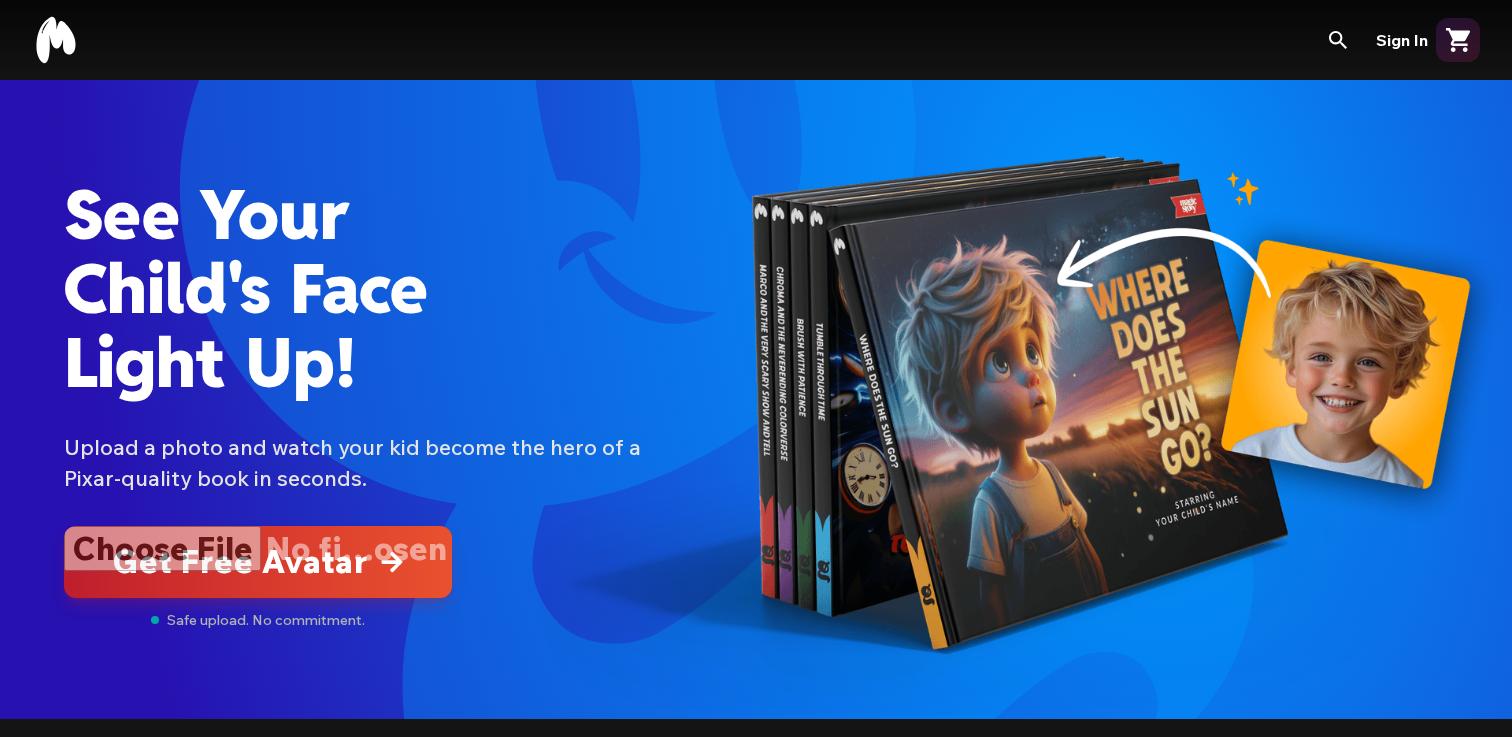 type on "**********" 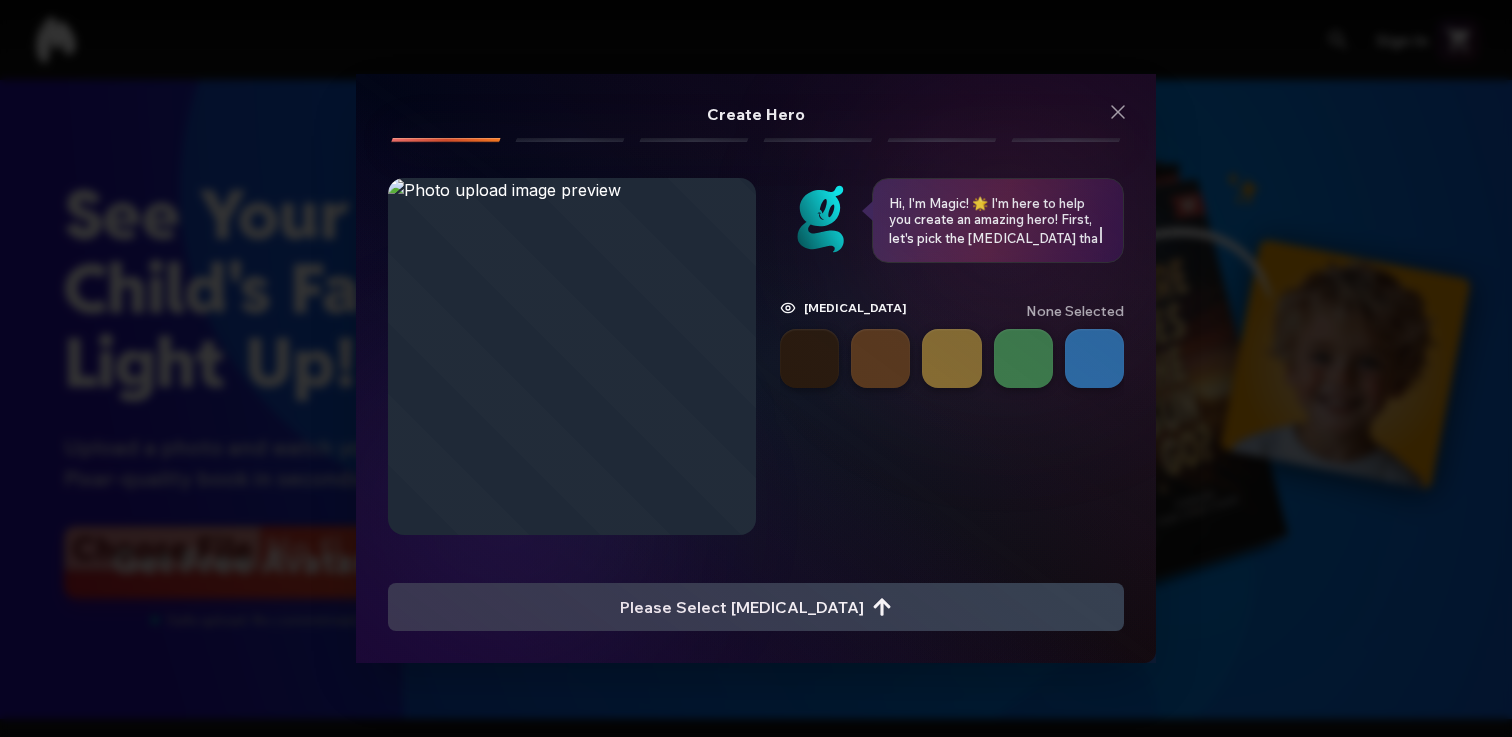 click 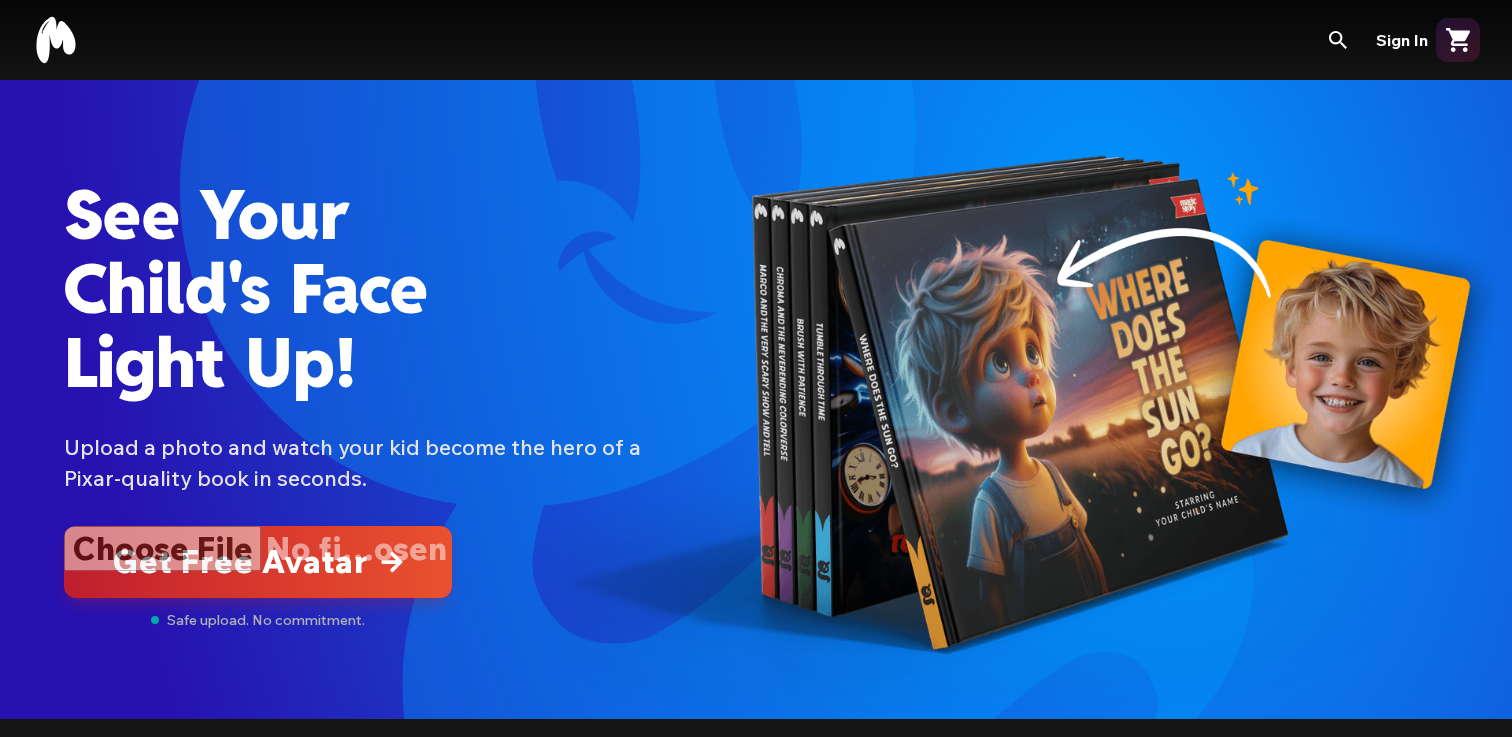 click at bounding box center [258, 562] 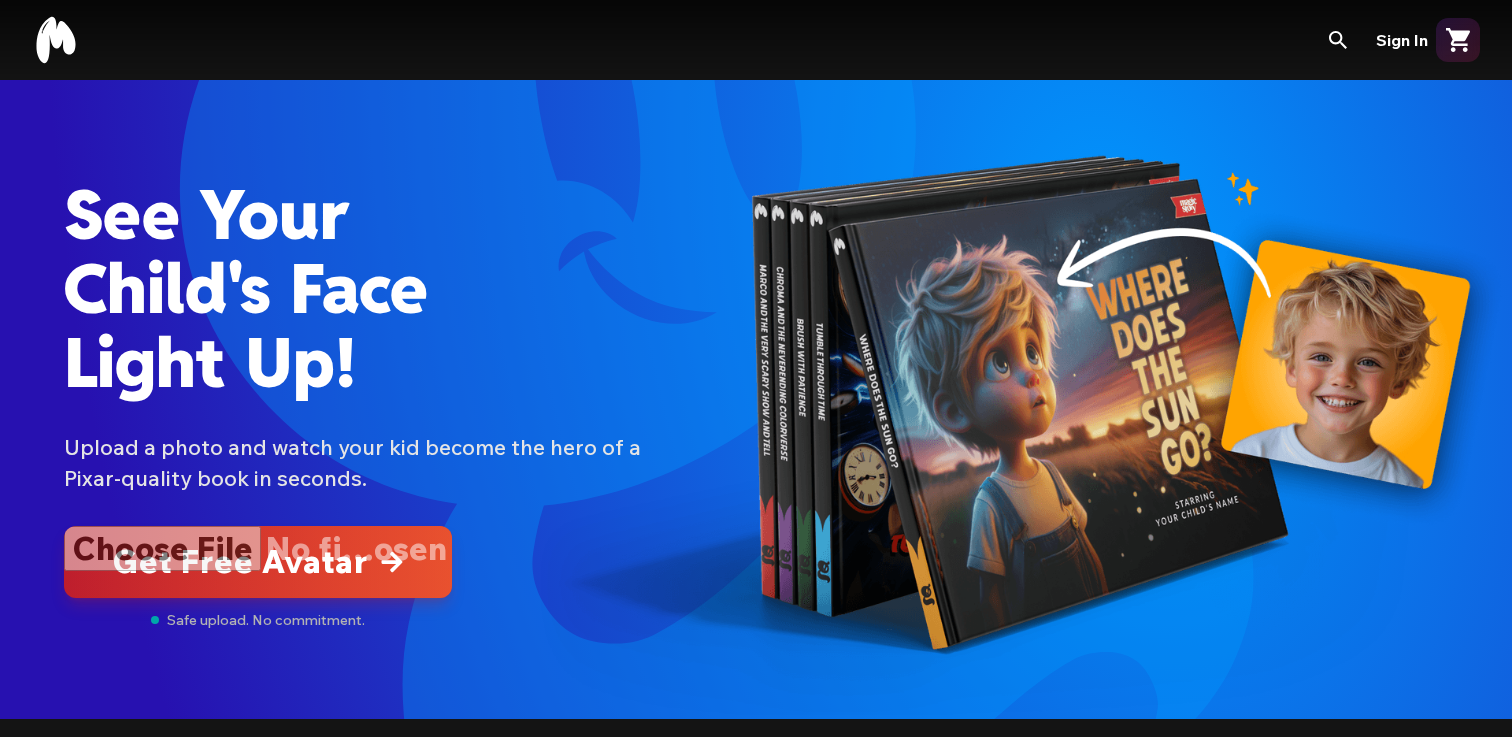 type on "**********" 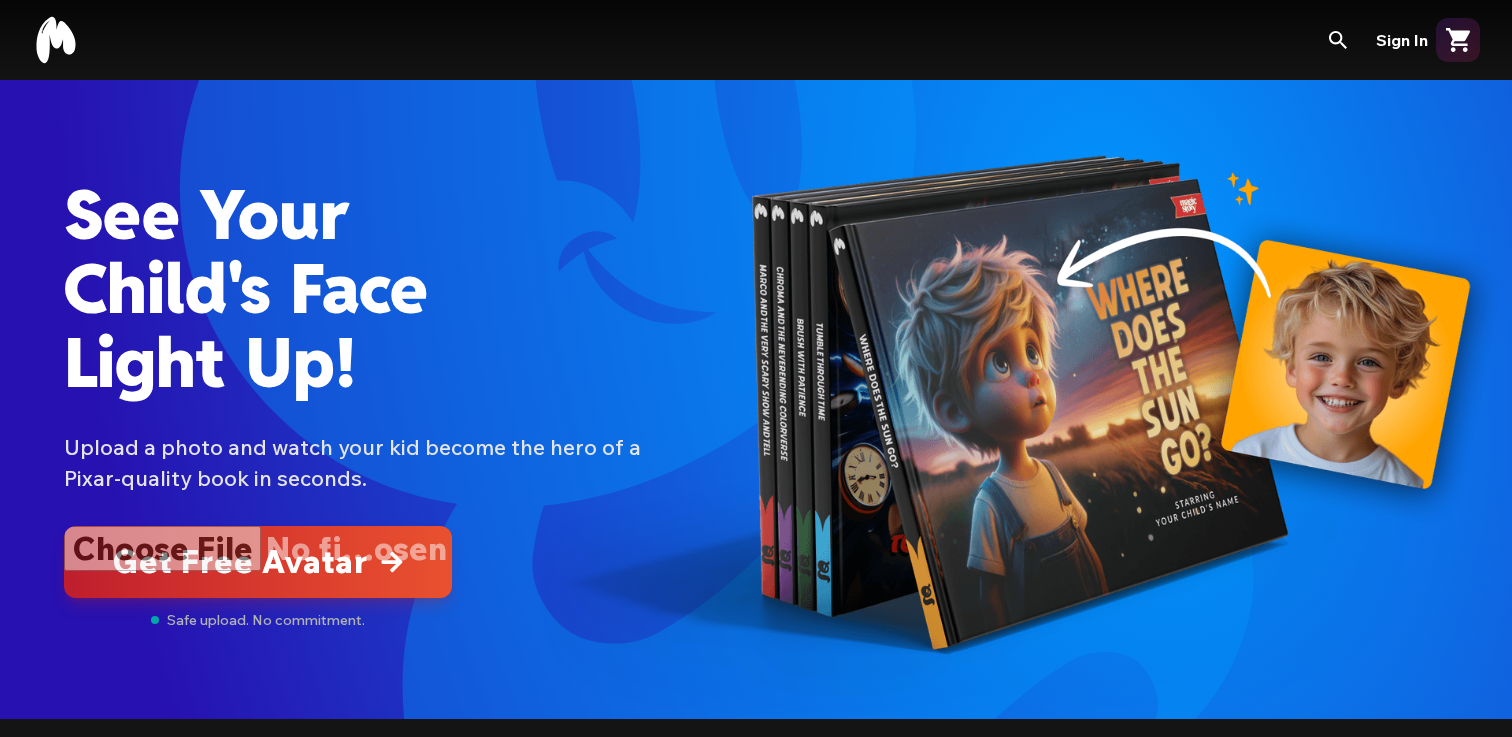 type 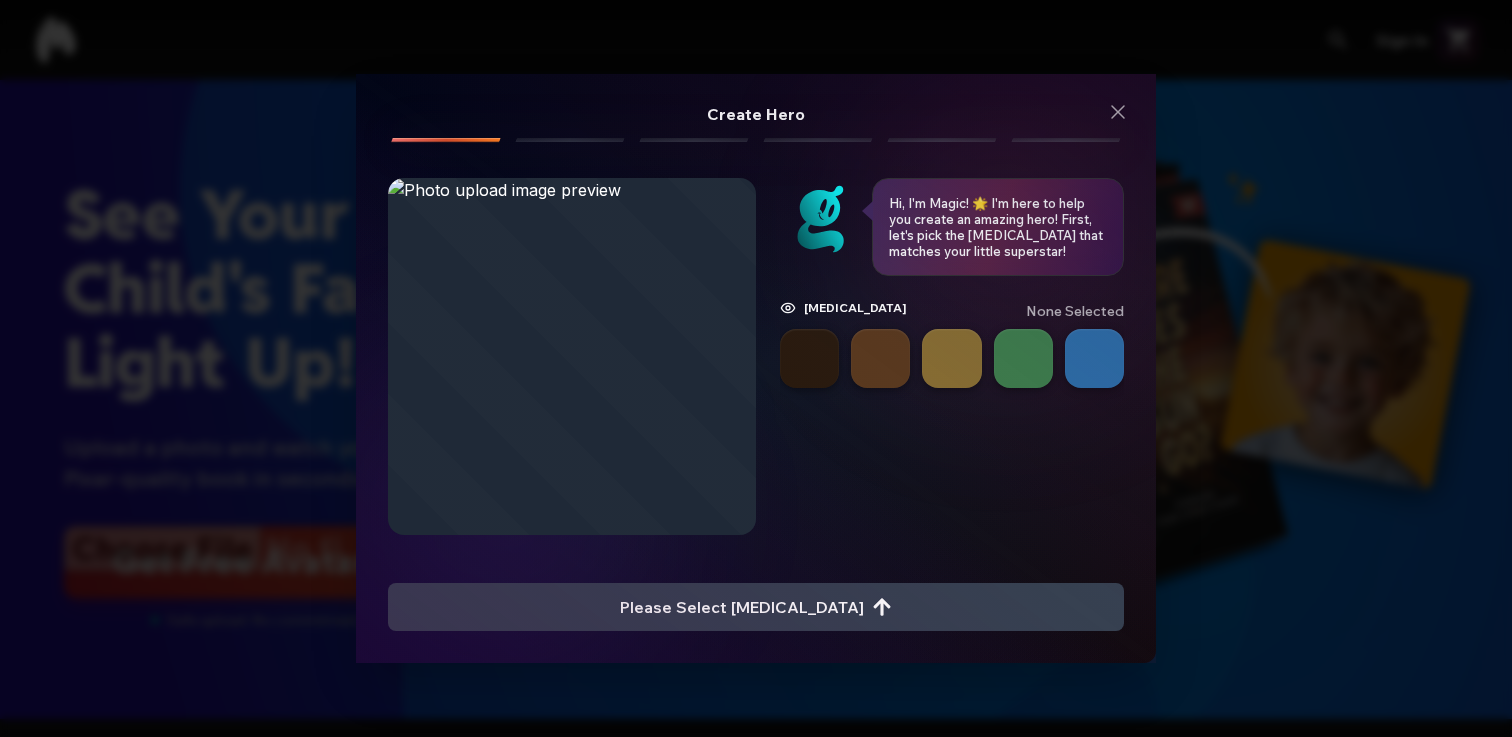 click at bounding box center (809, 358) 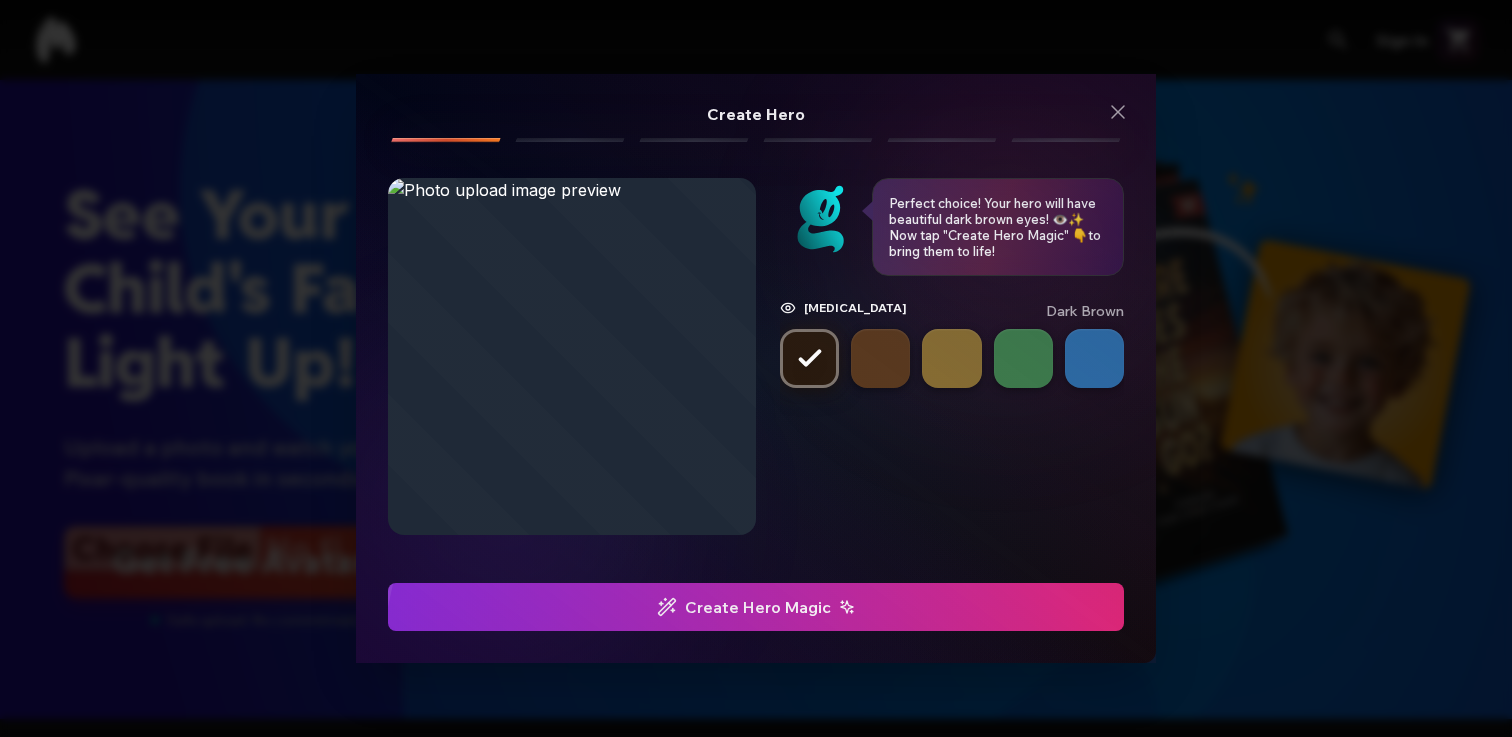 click on "Create Hero Magic" at bounding box center [756, 607] 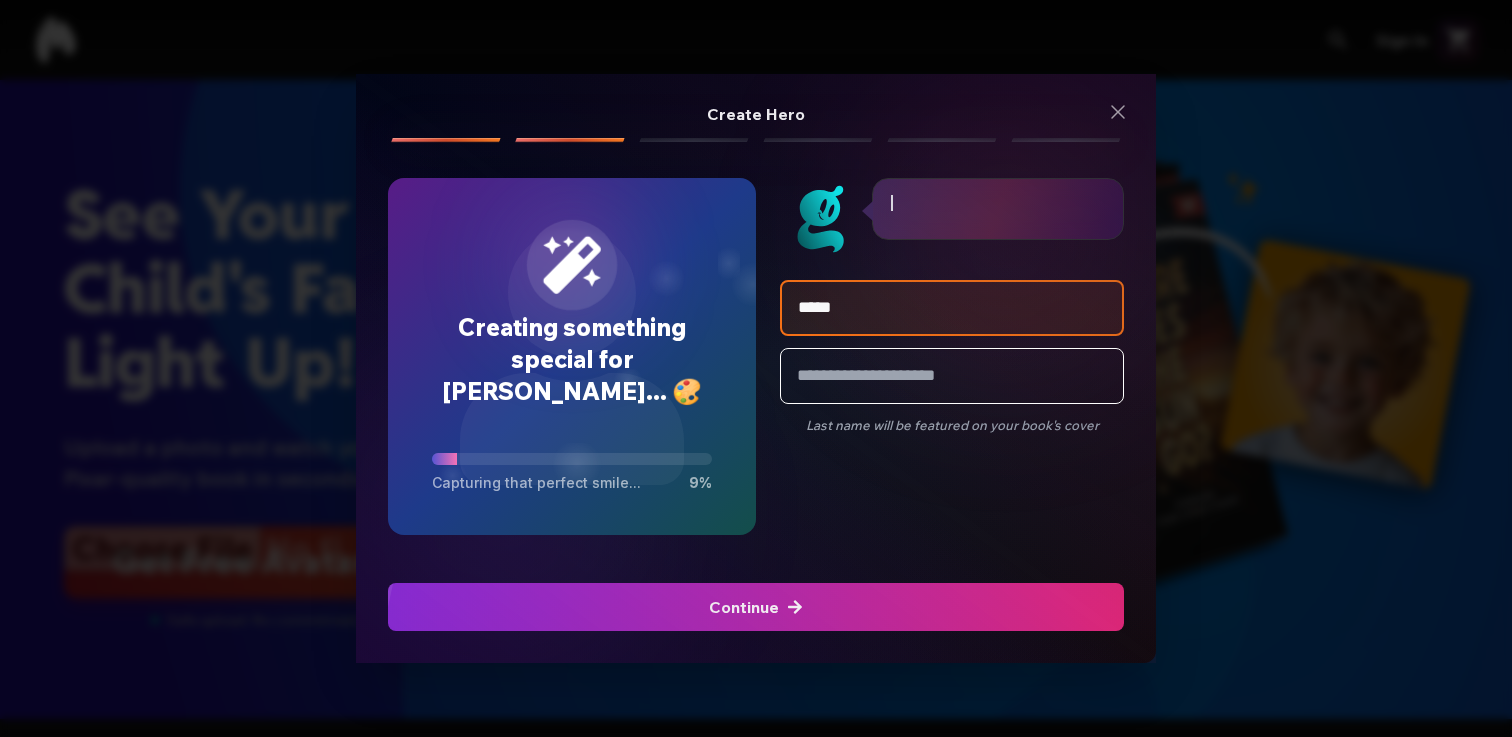type on "*****" 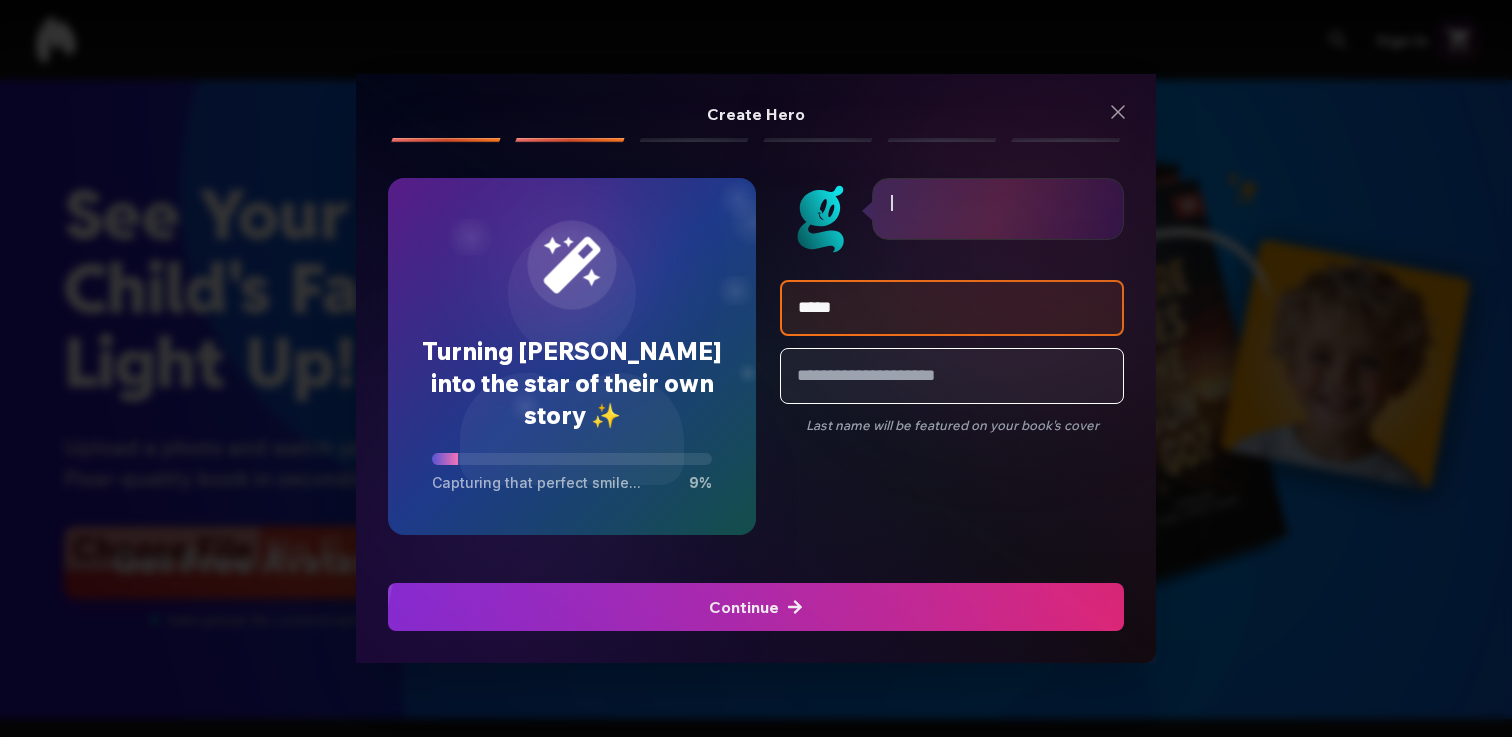 click at bounding box center [952, 376] 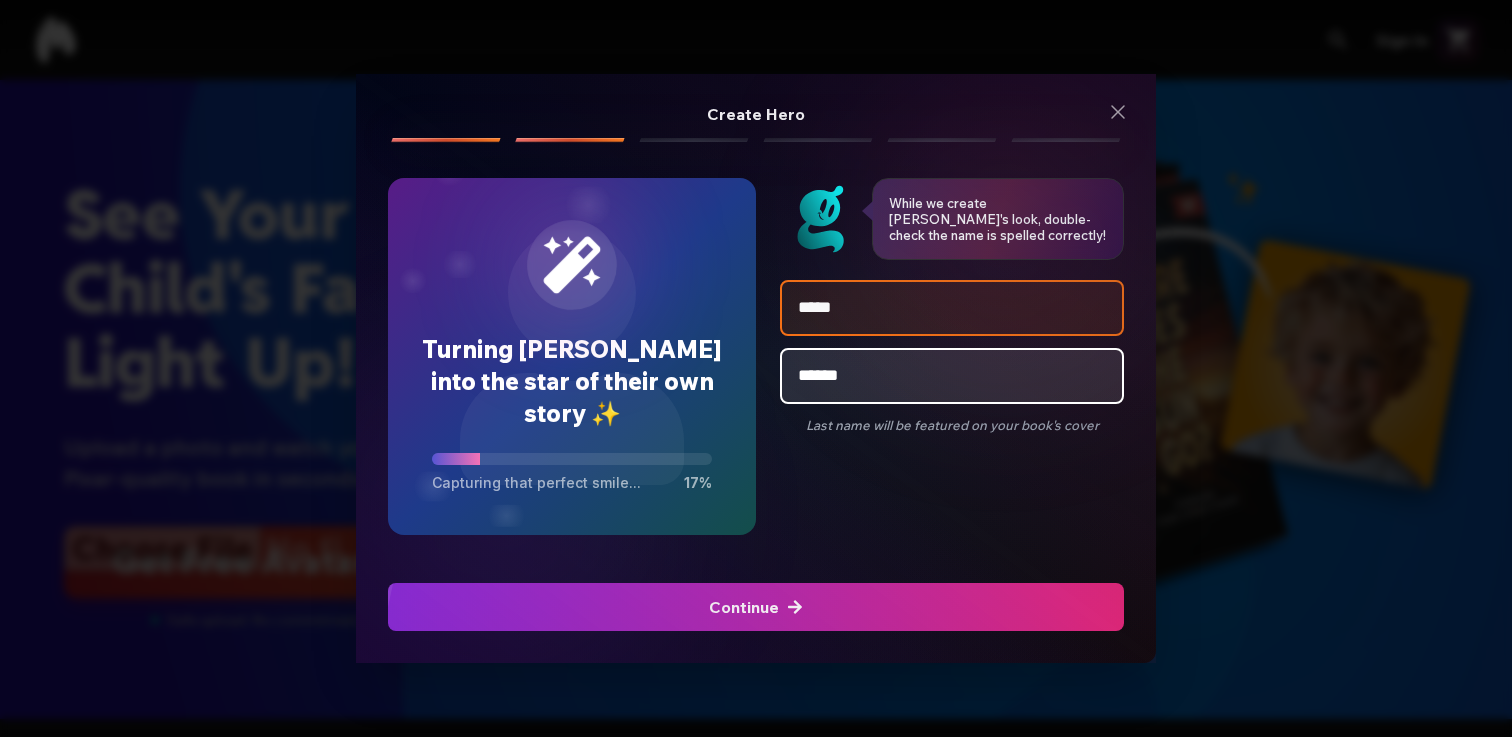 type on "******" 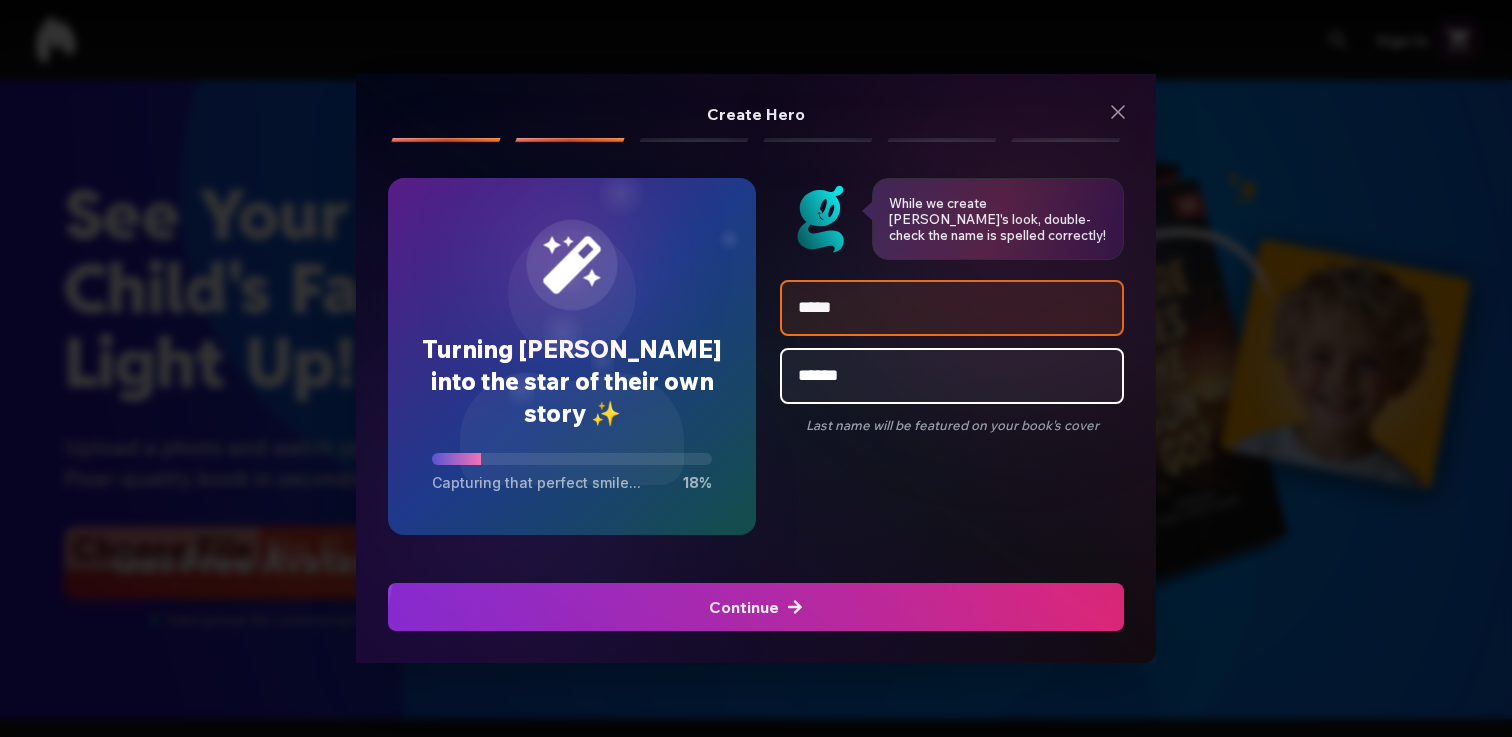 click at bounding box center (-716, 607) 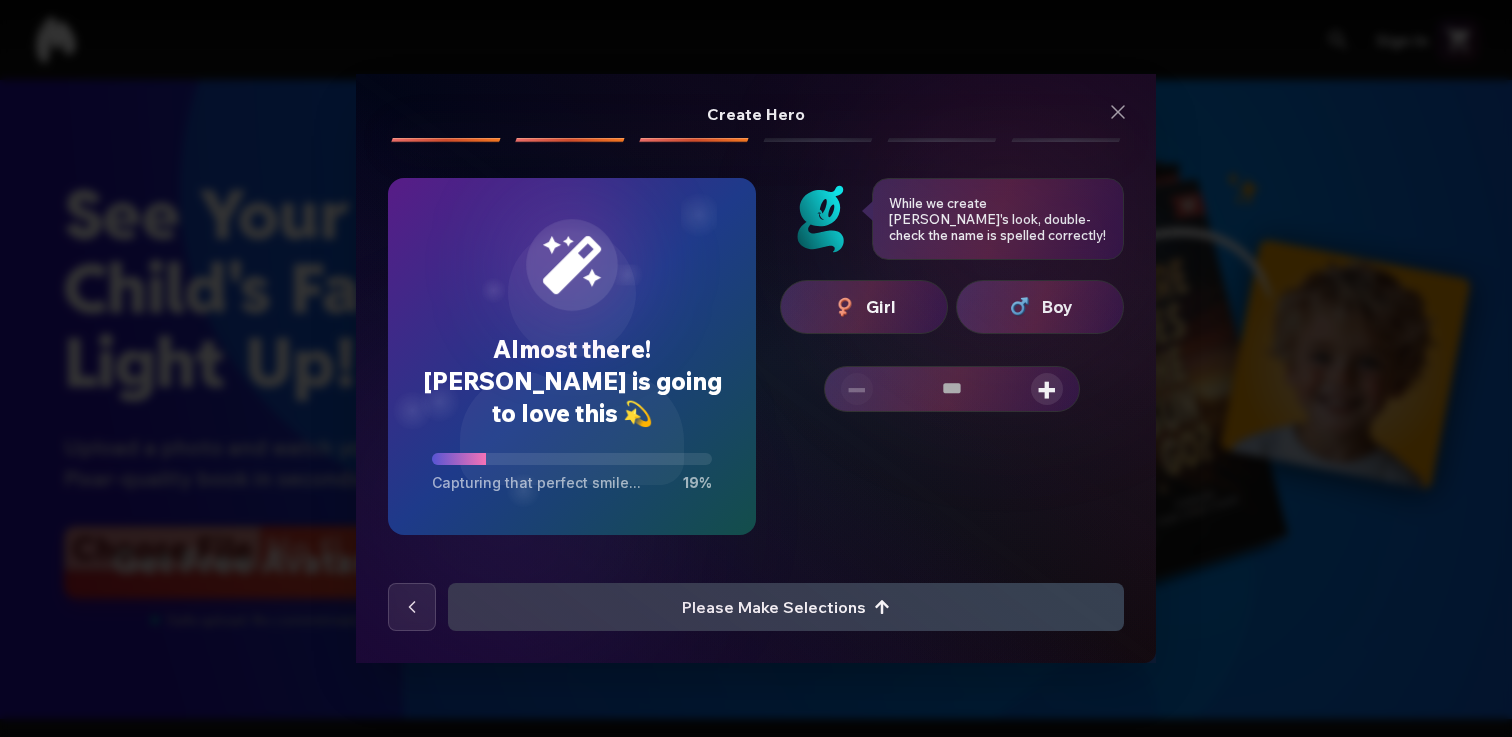 click on "Boy" at bounding box center (1040, 307) 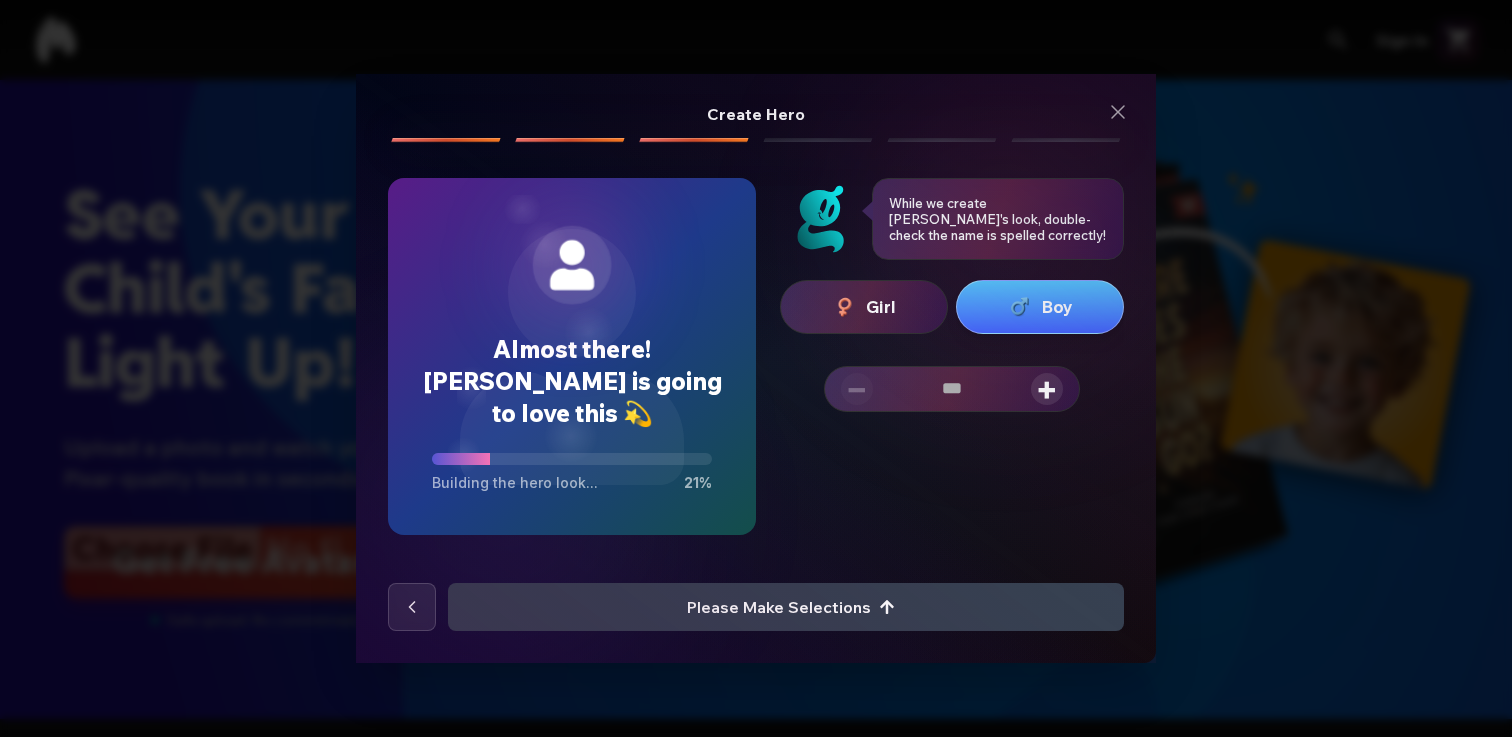 click on "+" at bounding box center [1047, 389] 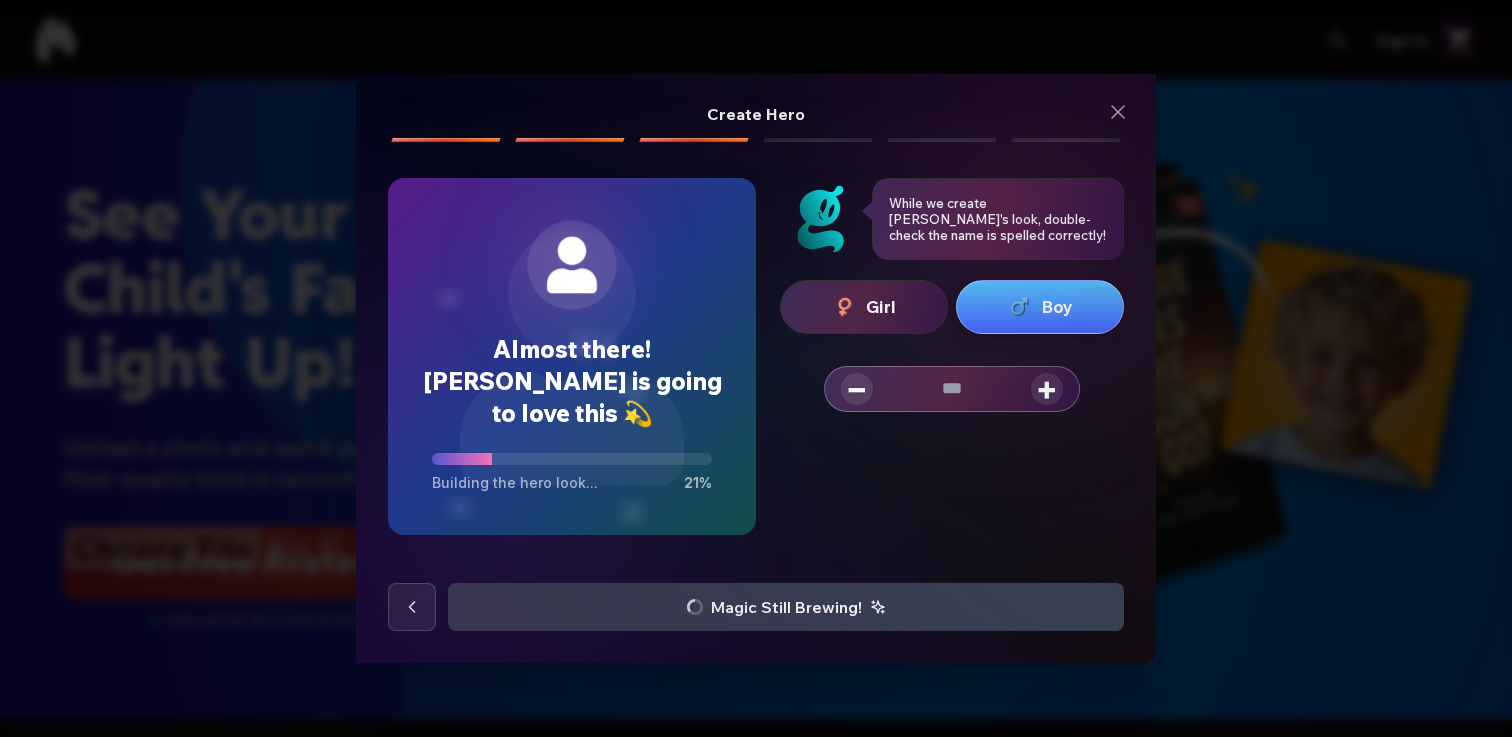 click on "+" at bounding box center (1047, 389) 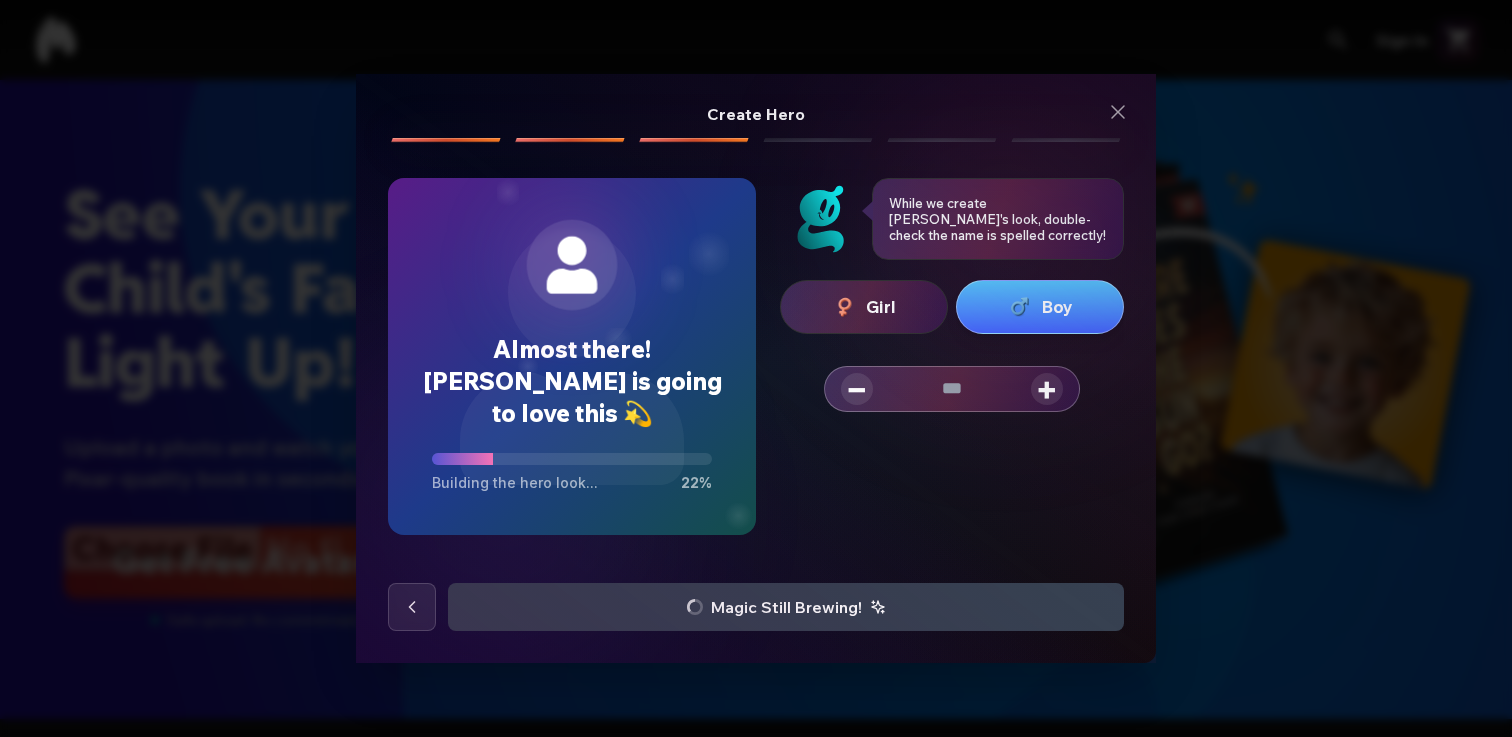 click on "+" at bounding box center (1047, 389) 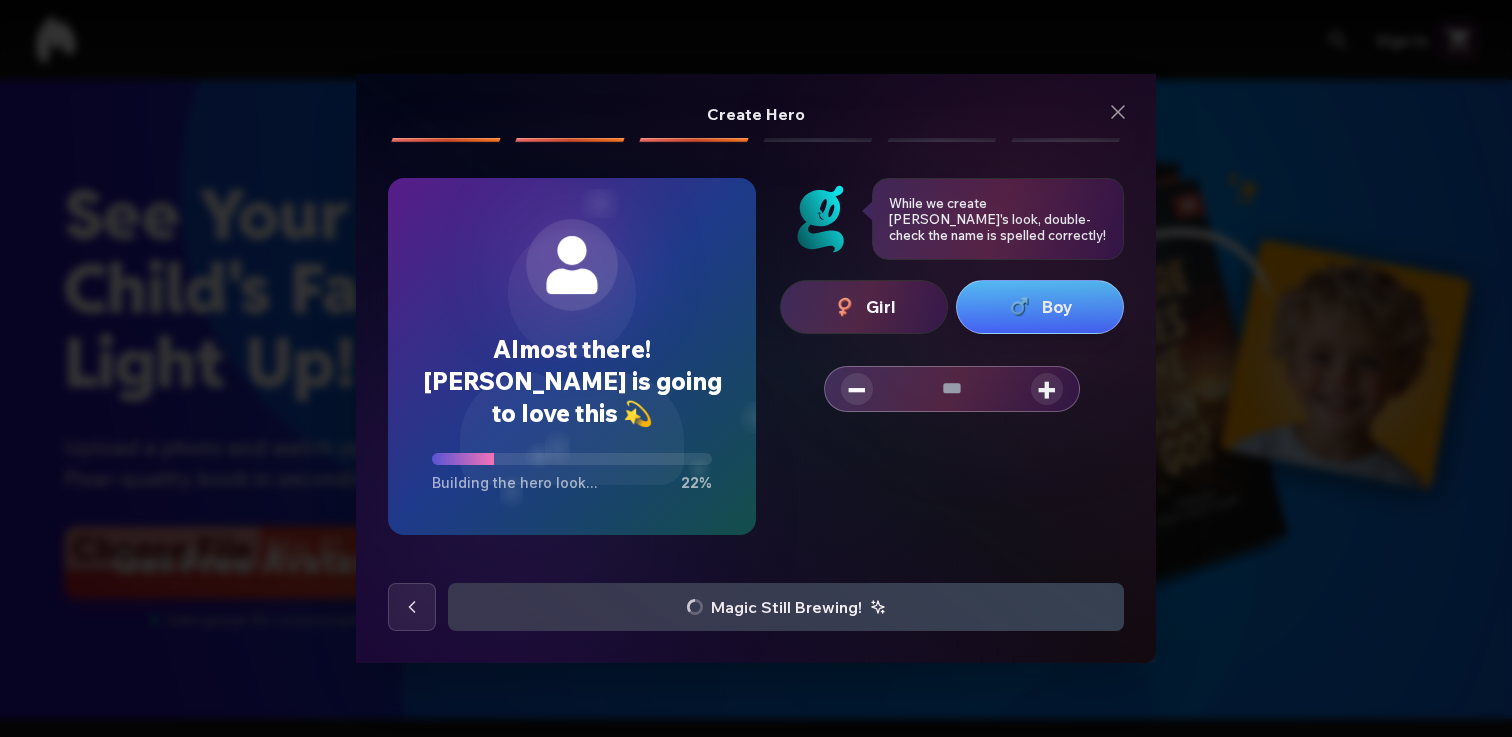 click on "+" at bounding box center [1047, 389] 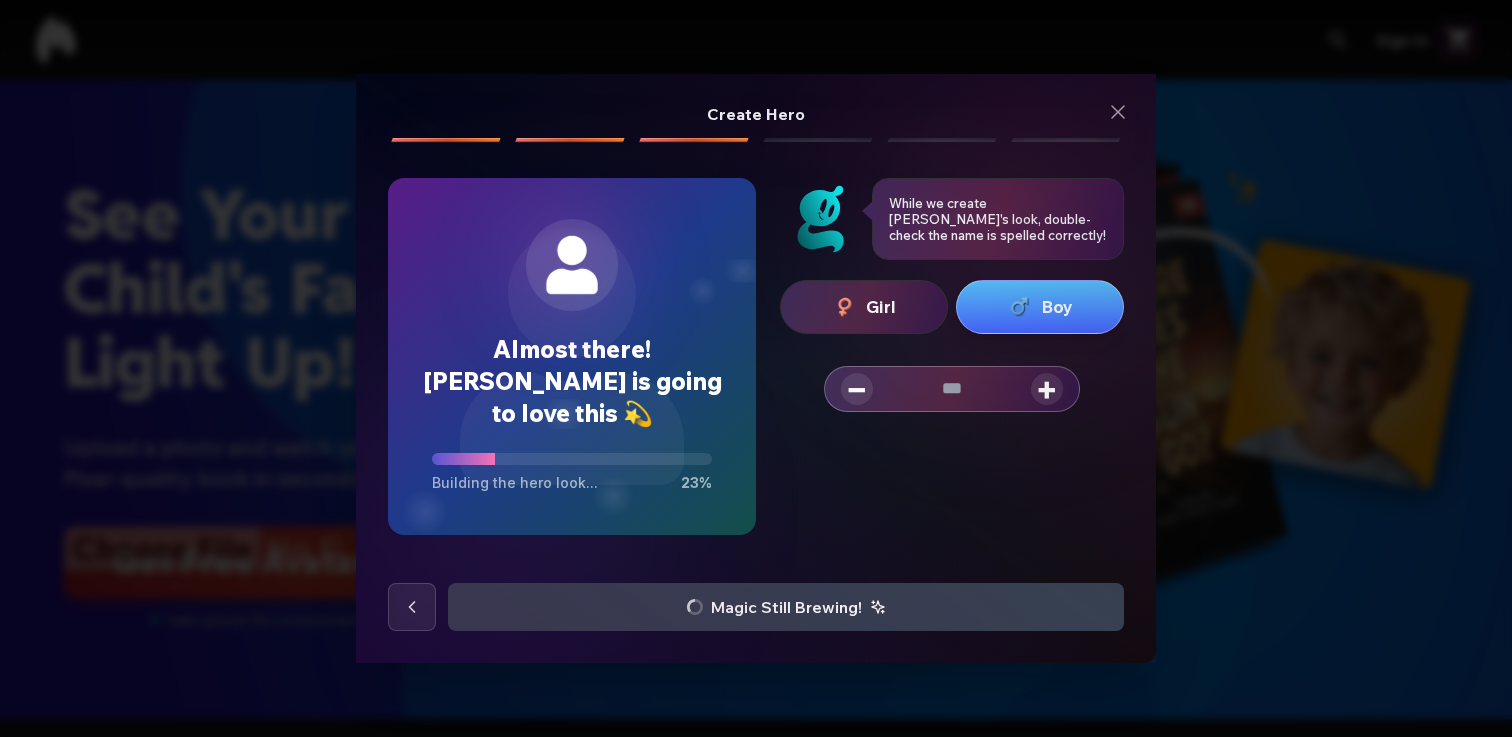 click on "+" at bounding box center (1047, 389) 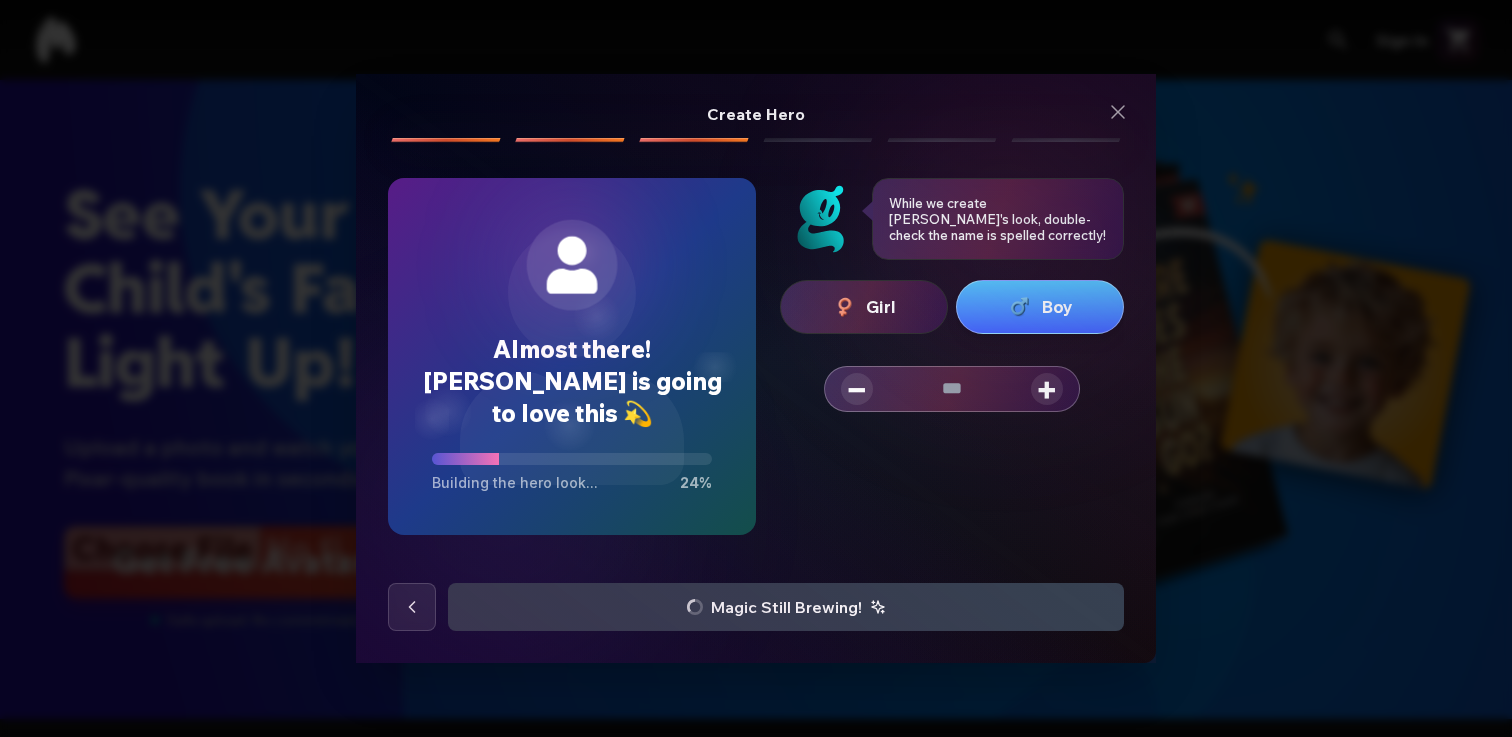 click on "+" at bounding box center (1047, 389) 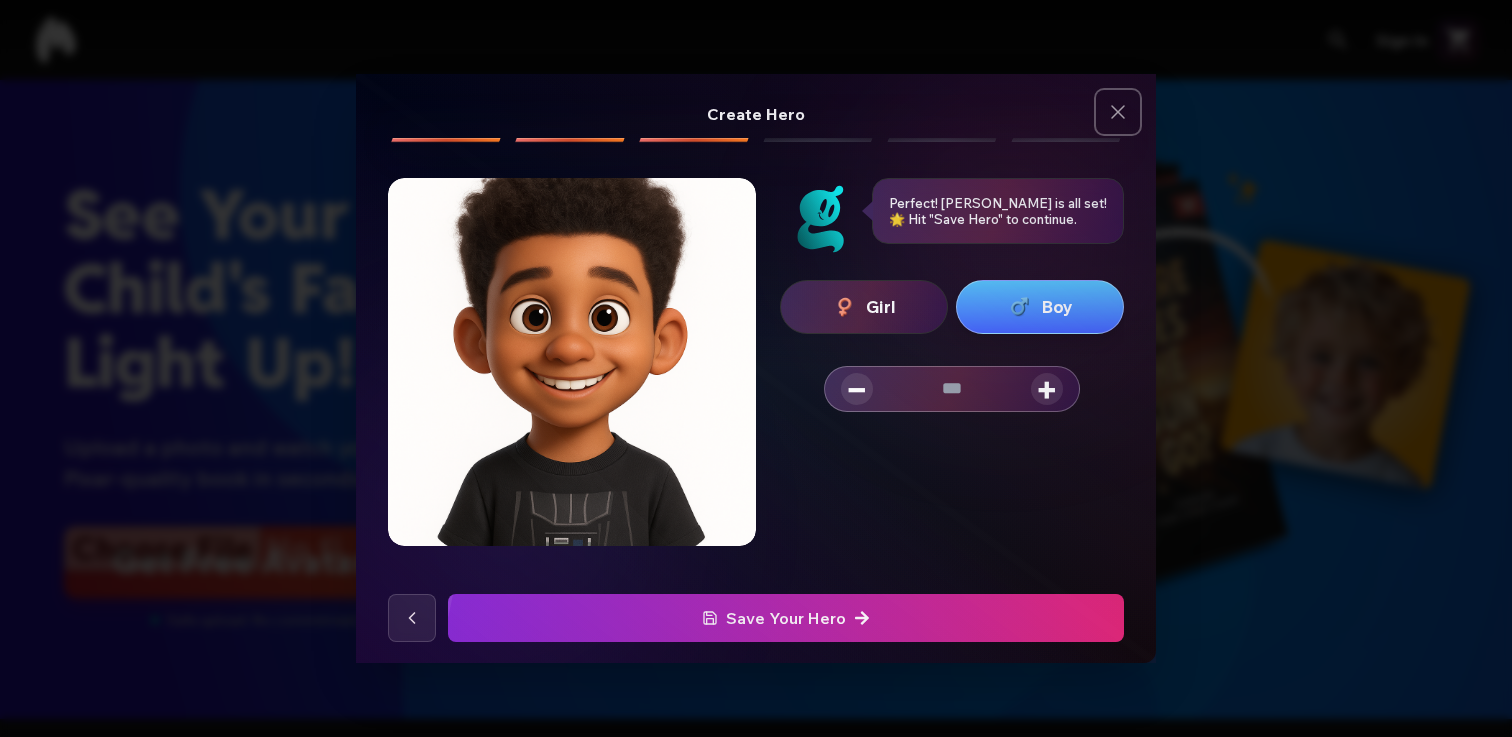 click 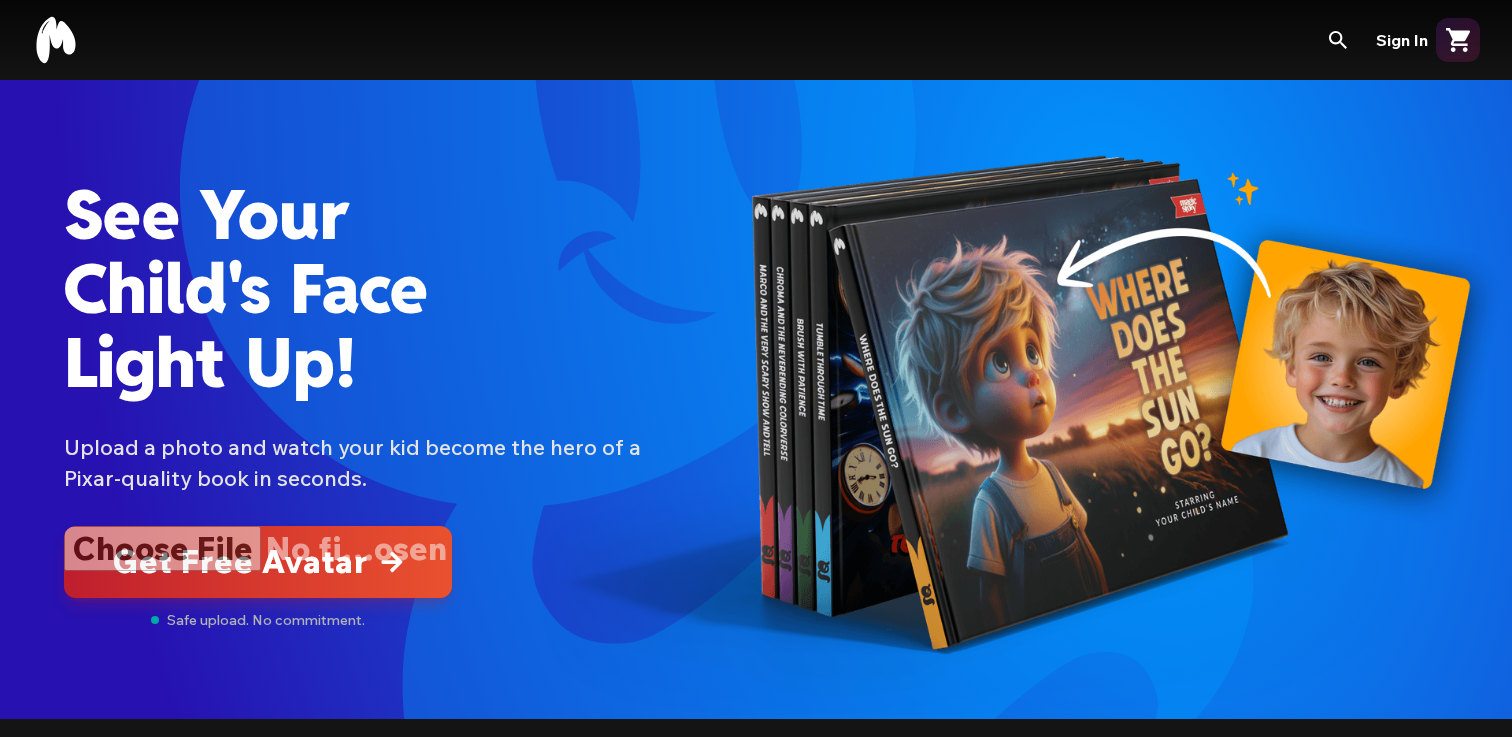click at bounding box center (258, 562) 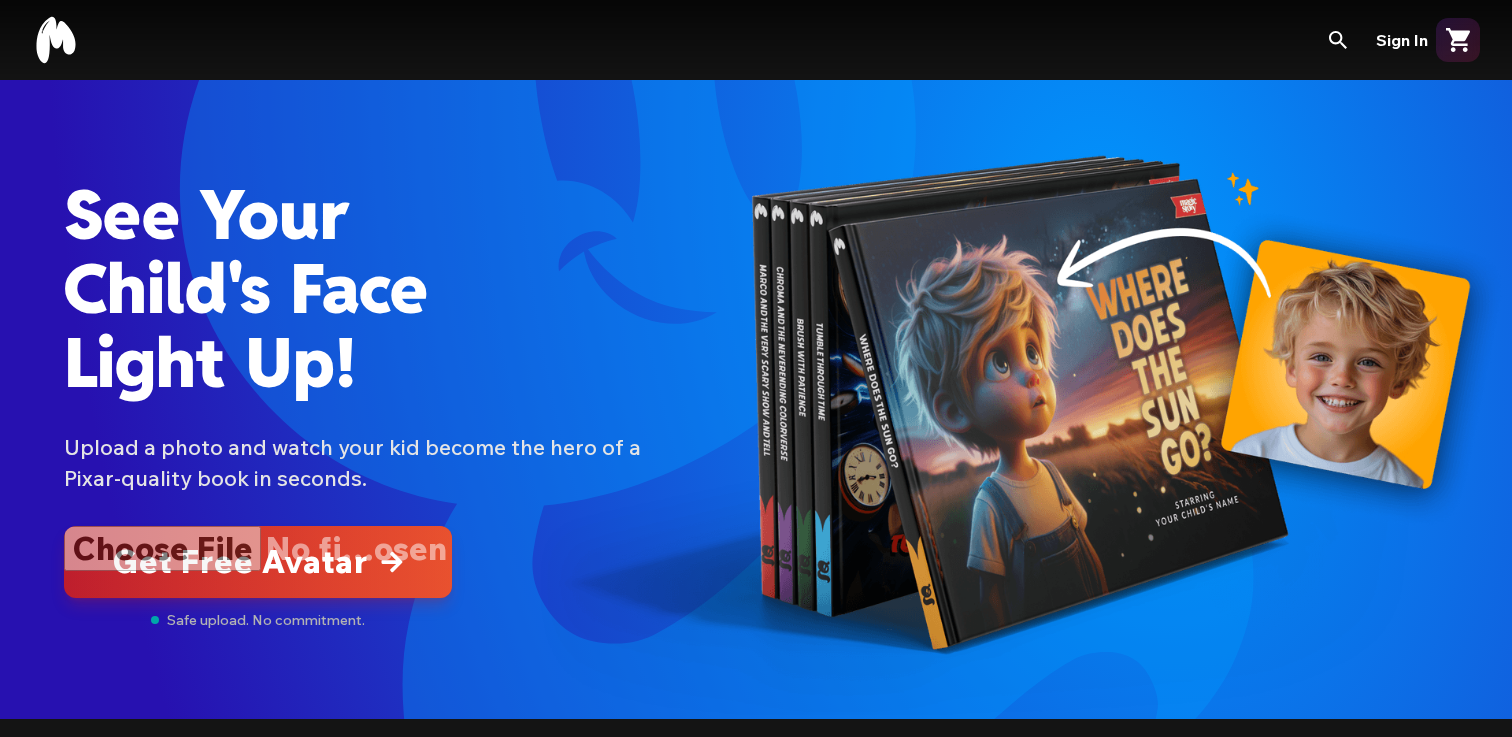 type on "**********" 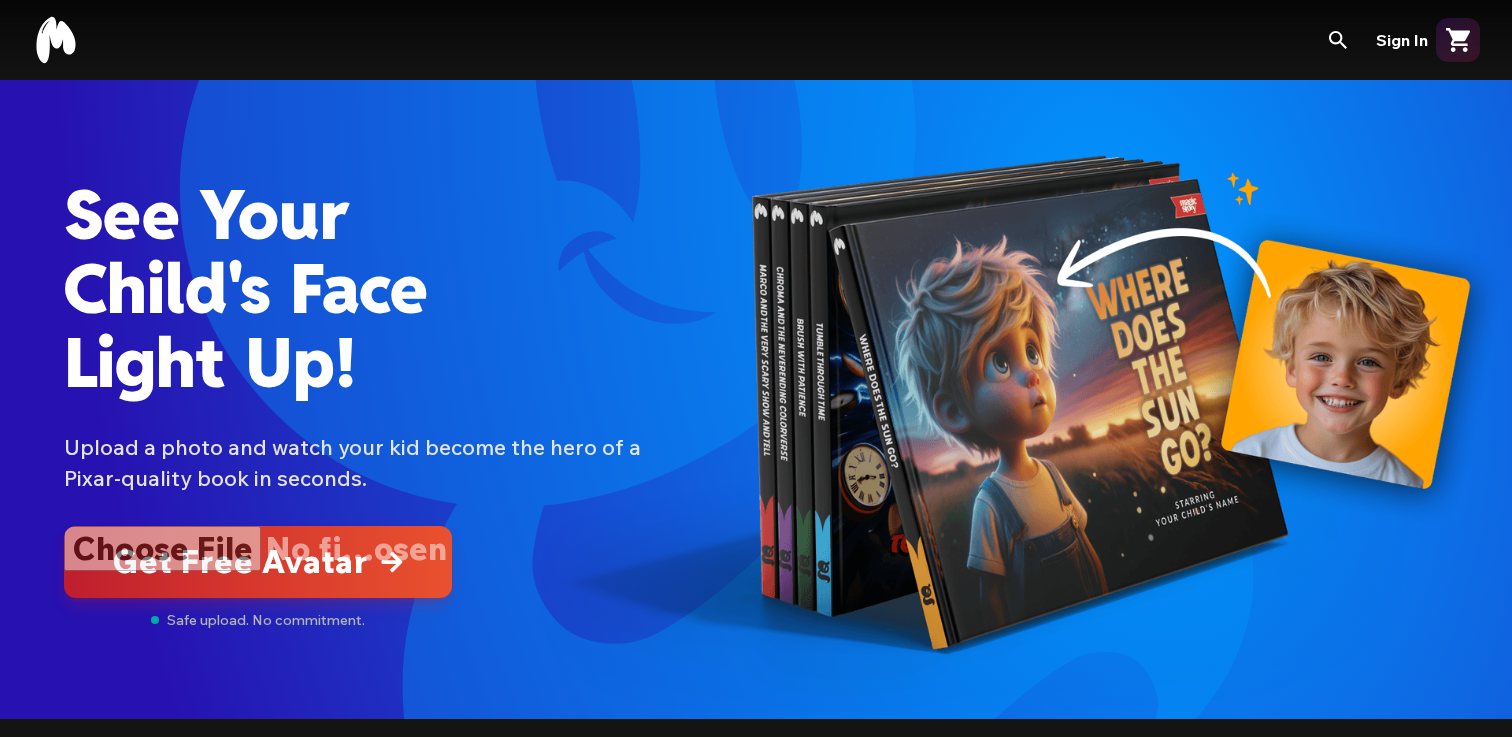 type 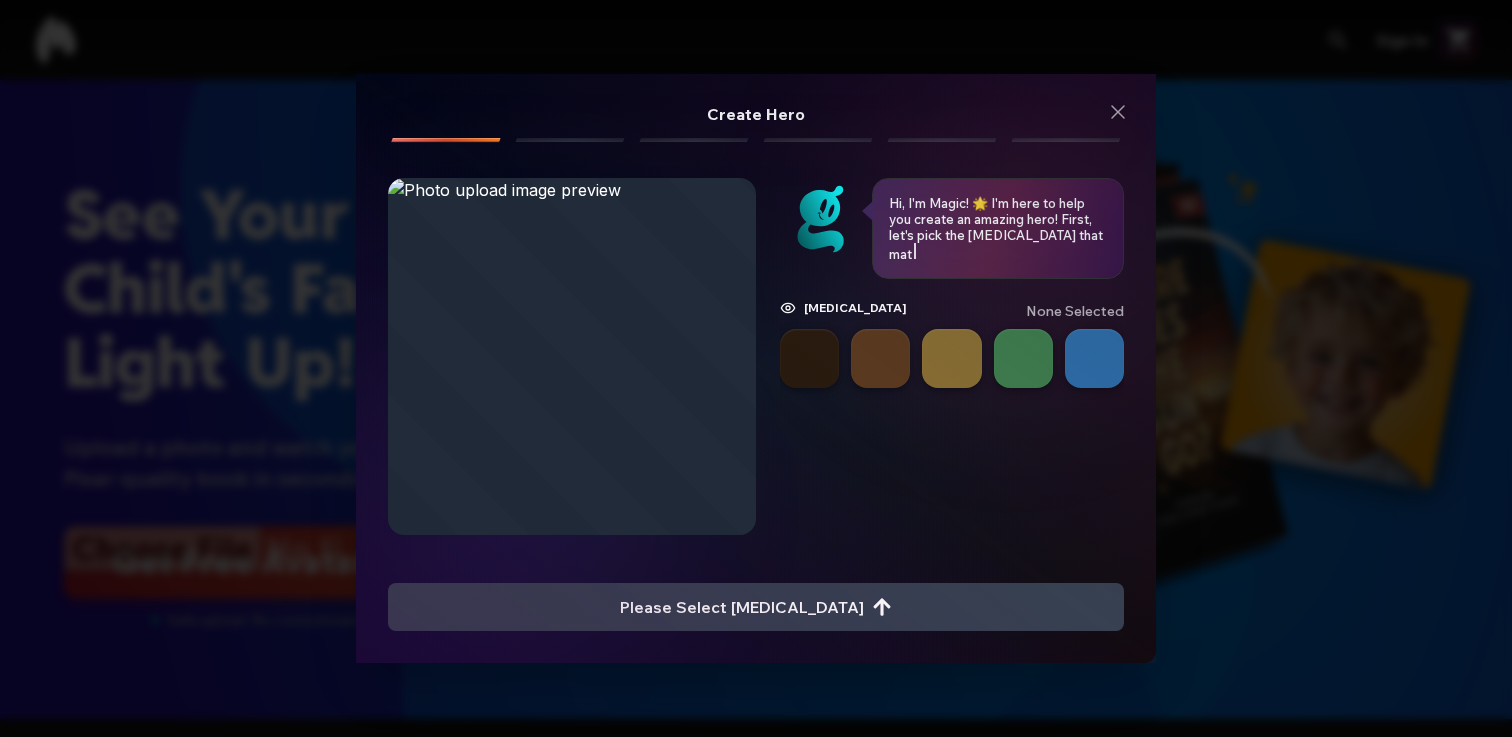 click at bounding box center (809, 358) 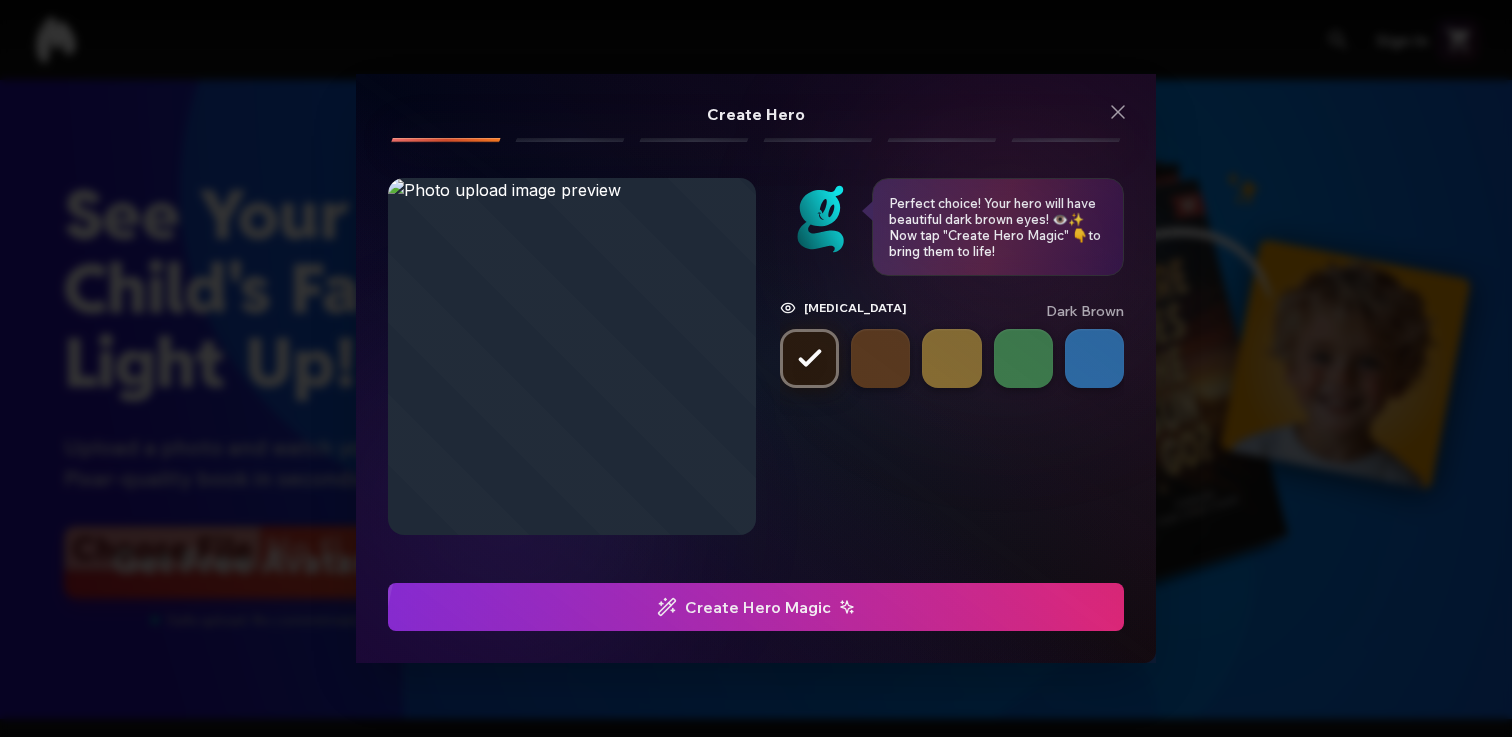 click on "Create Hero Magic" at bounding box center (756, 607) 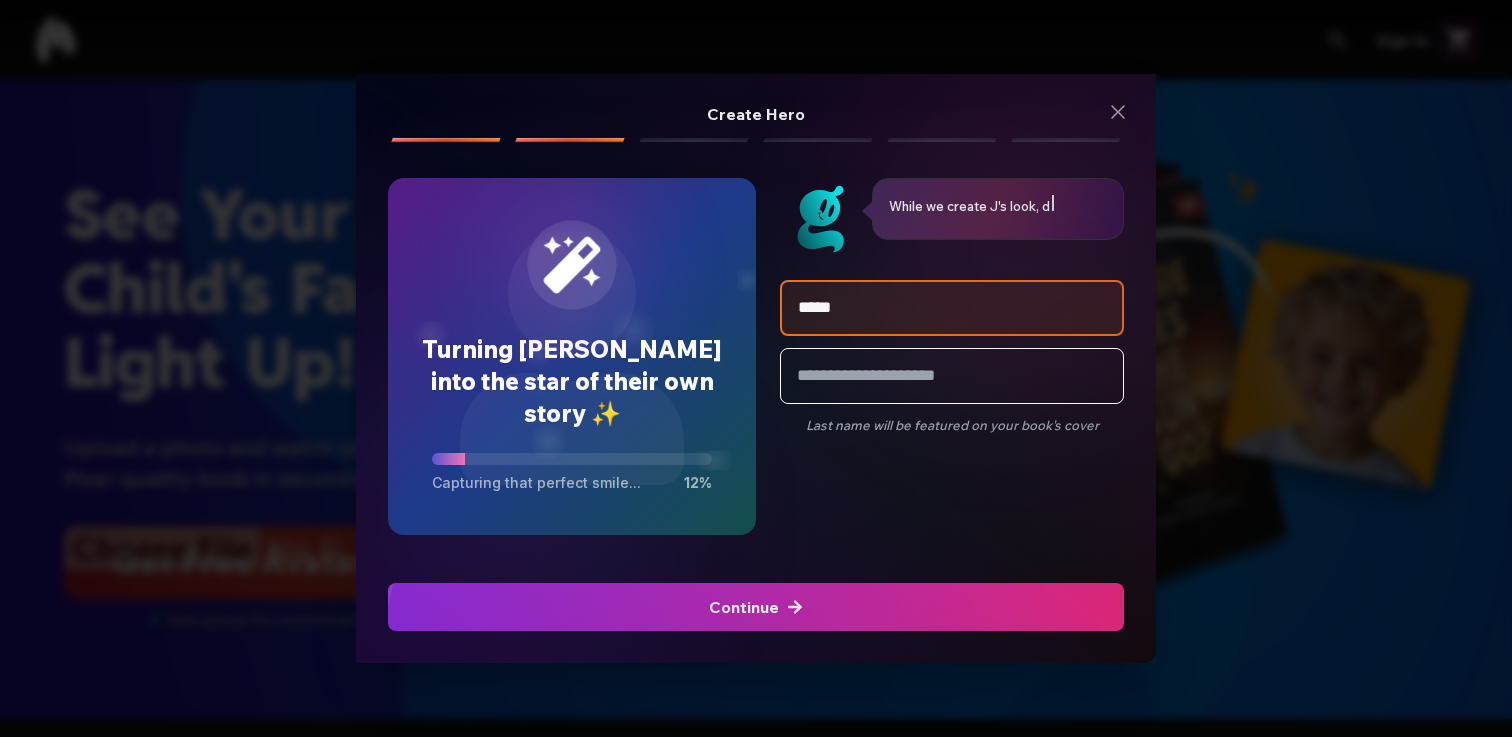 type on "*****" 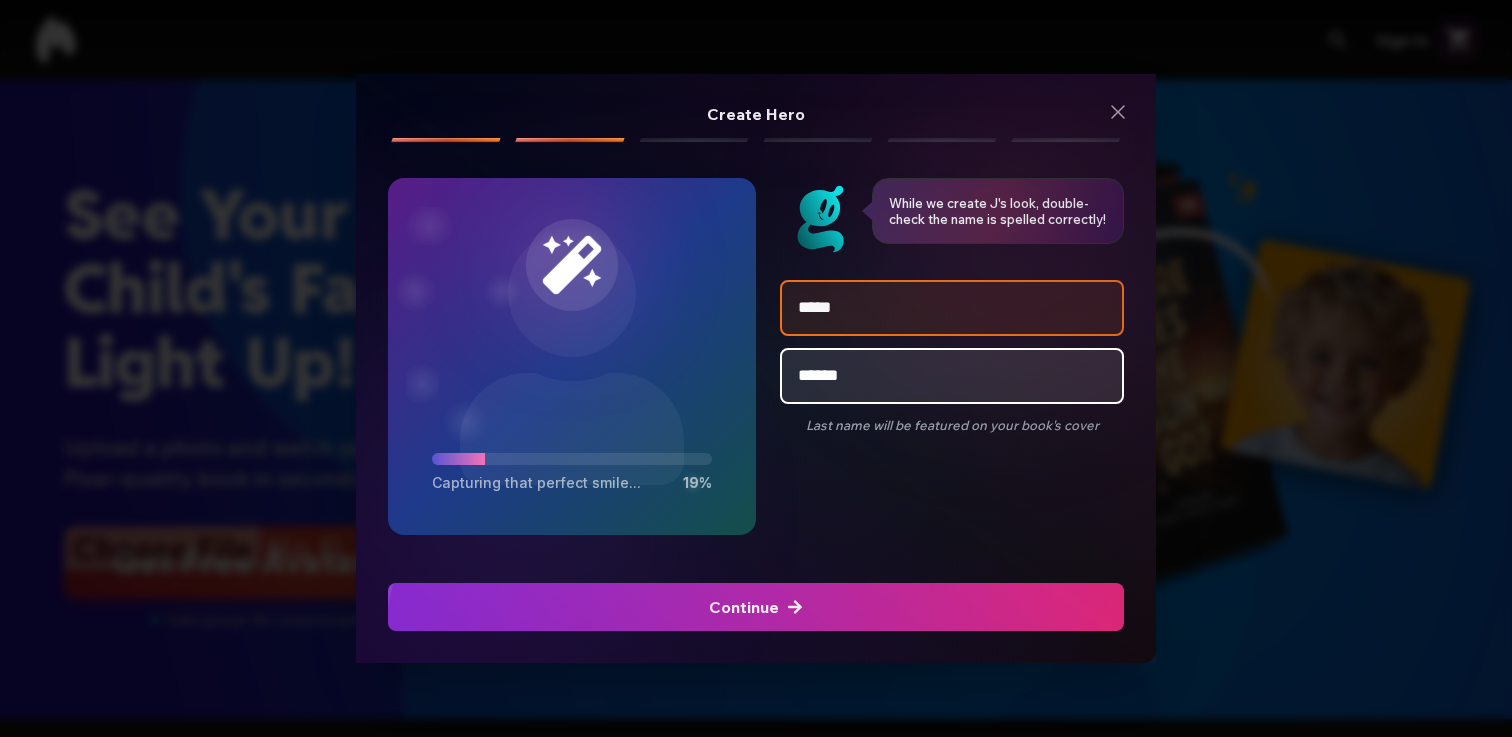 type on "******" 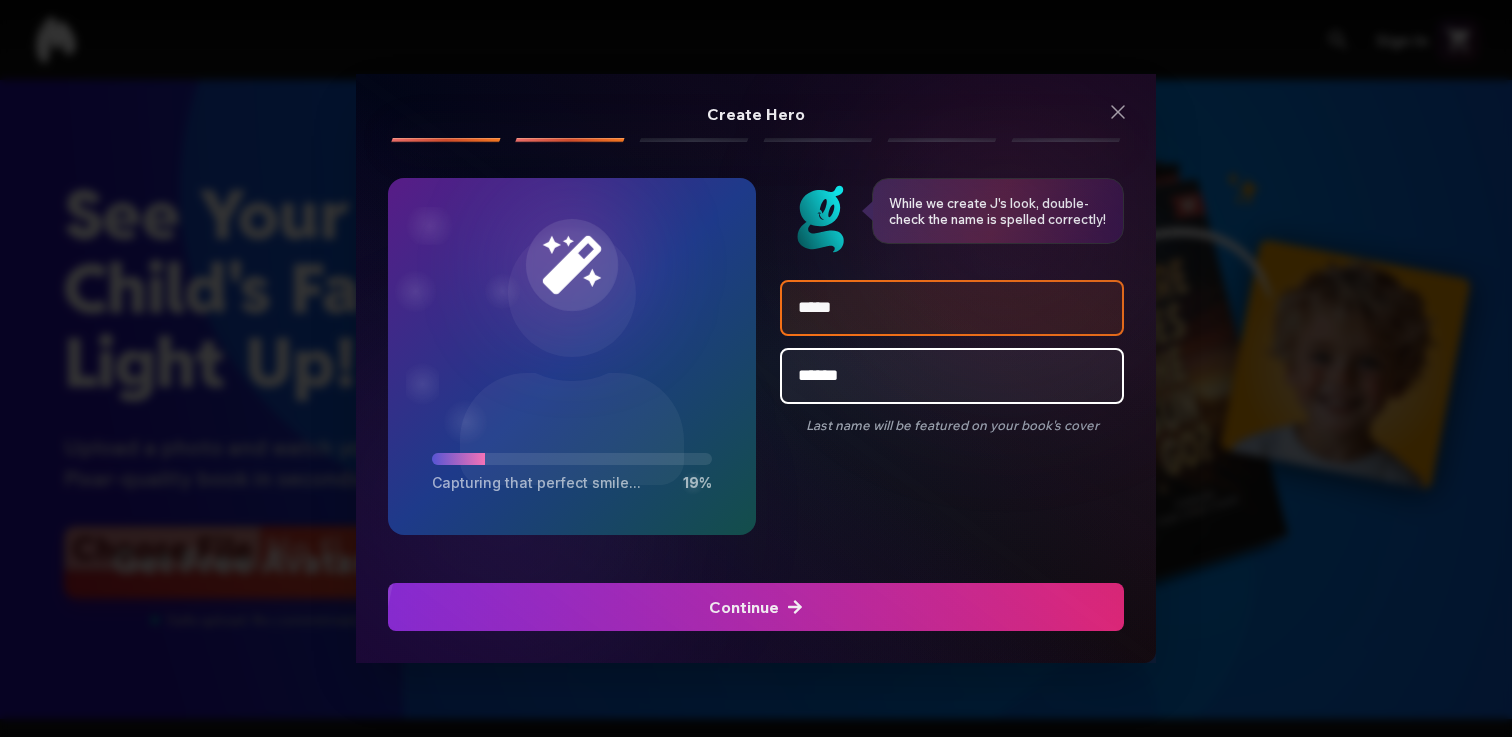 click on "Continue" at bounding box center [756, 607] 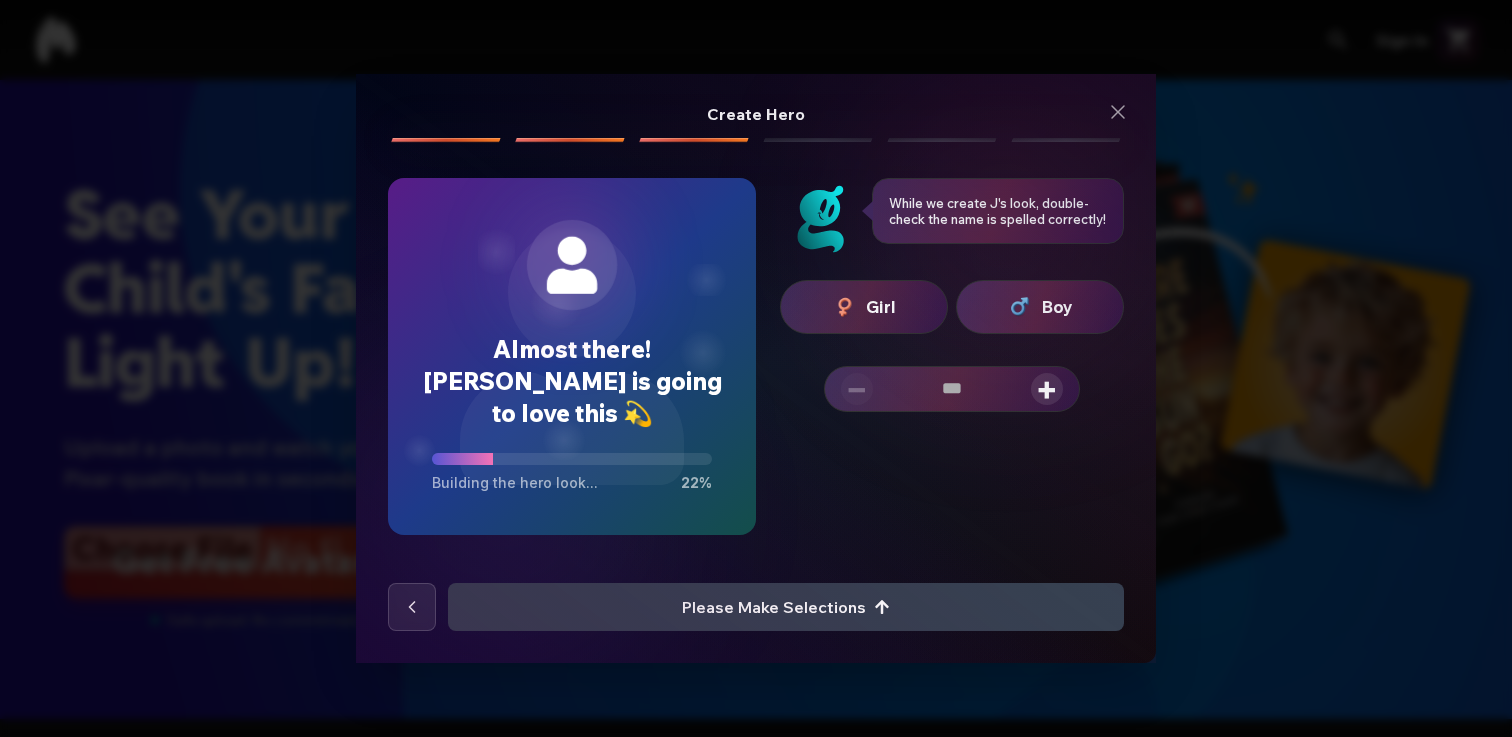 click on "Boy" at bounding box center [1040, 307] 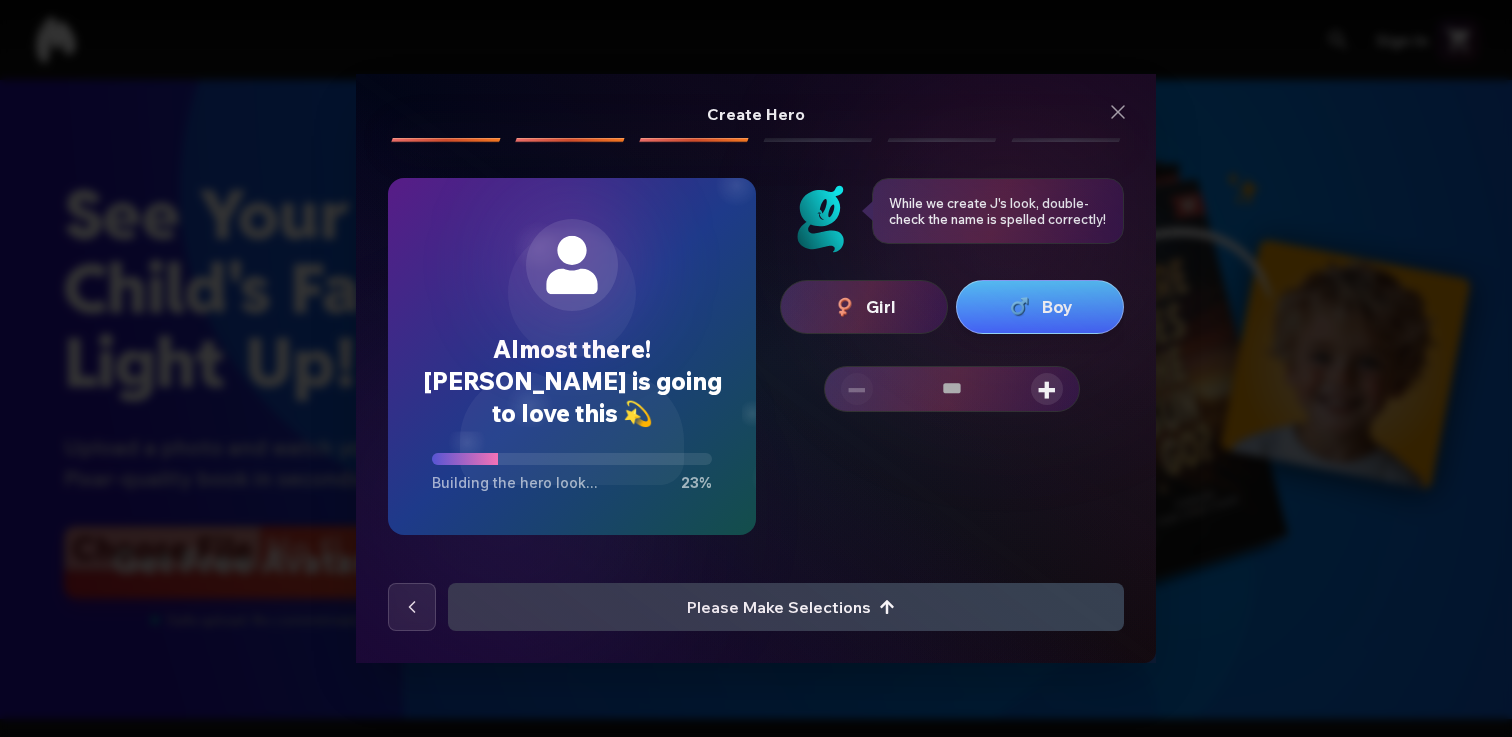 click on "+" at bounding box center (1047, 389) 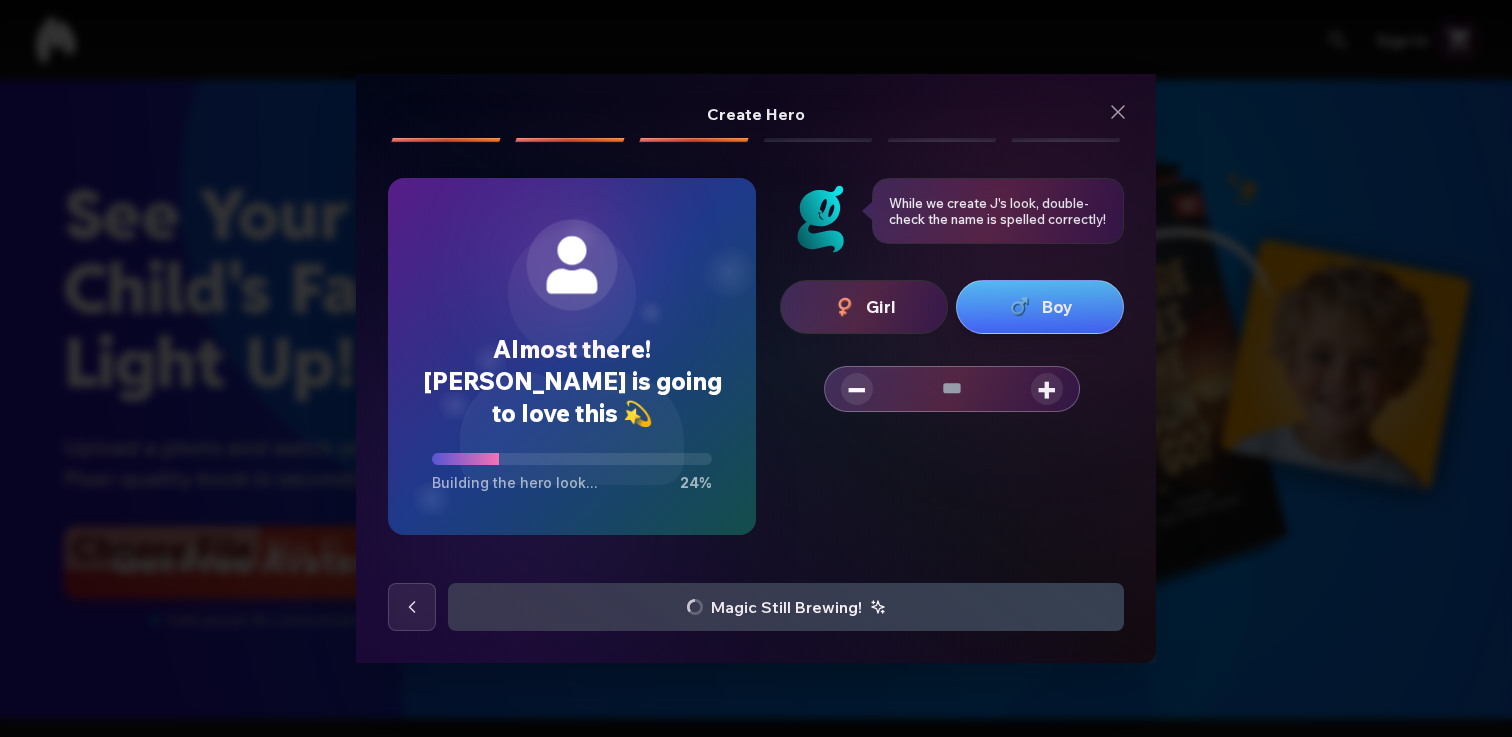 click on "+" at bounding box center (1047, 389) 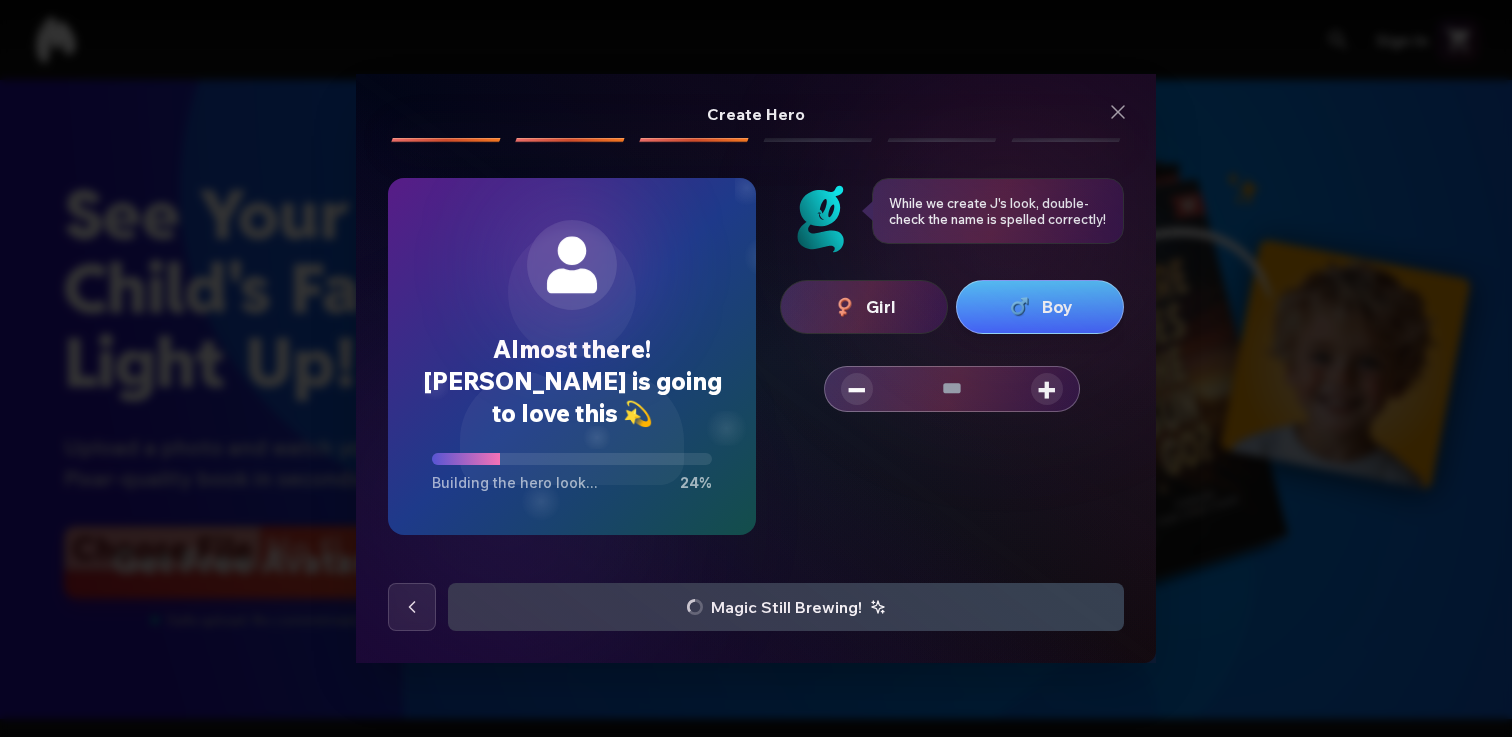 click on "+" at bounding box center (1047, 389) 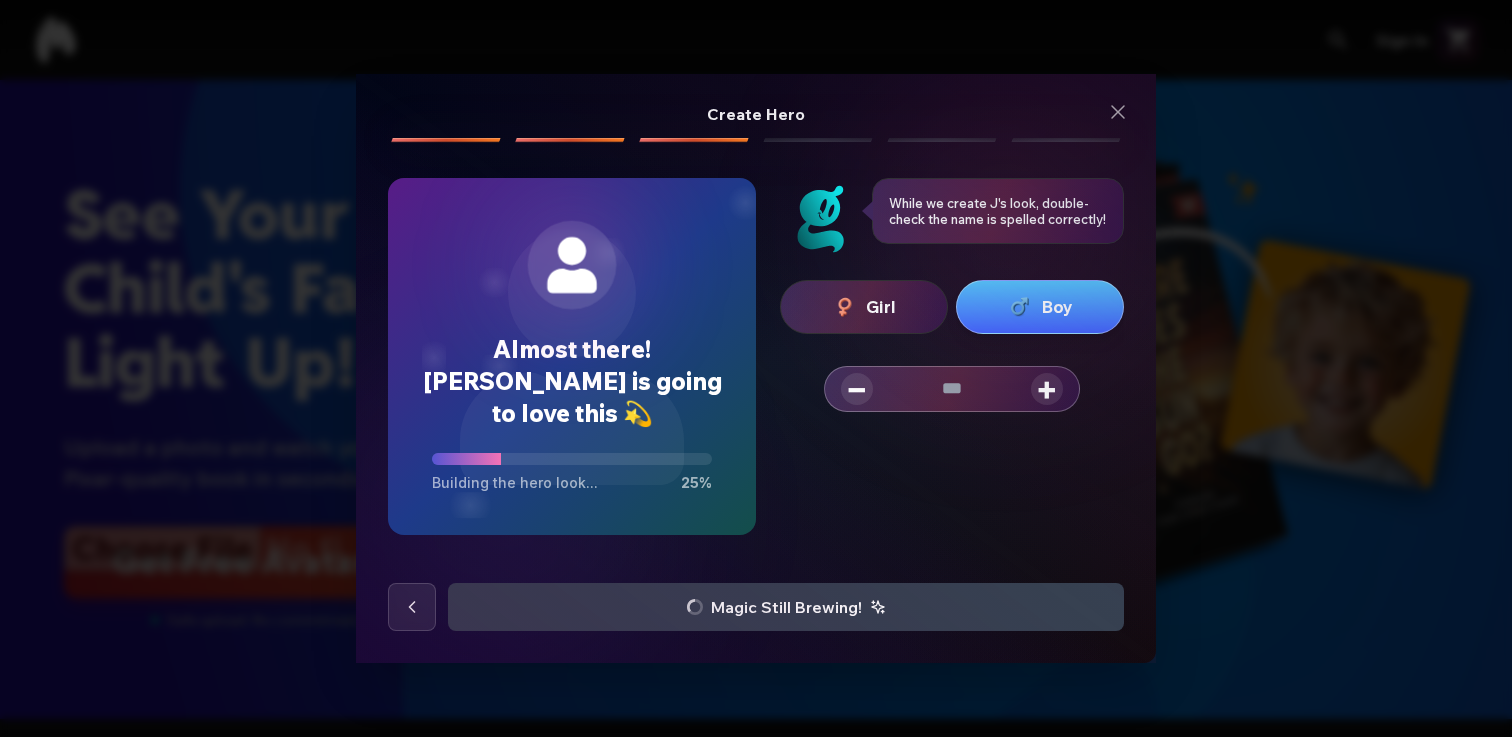 click on "+" at bounding box center [1047, 389] 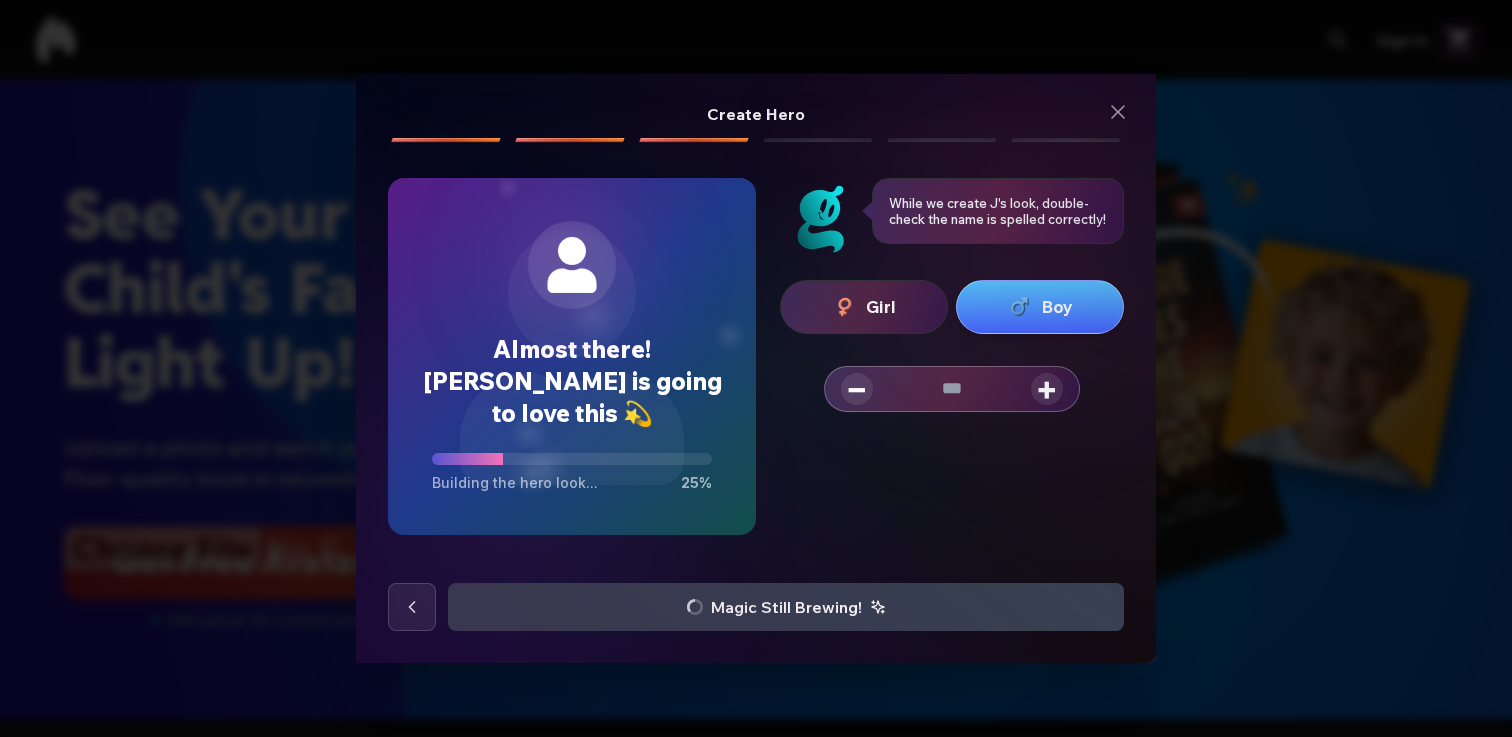 click on "+" at bounding box center [1047, 389] 